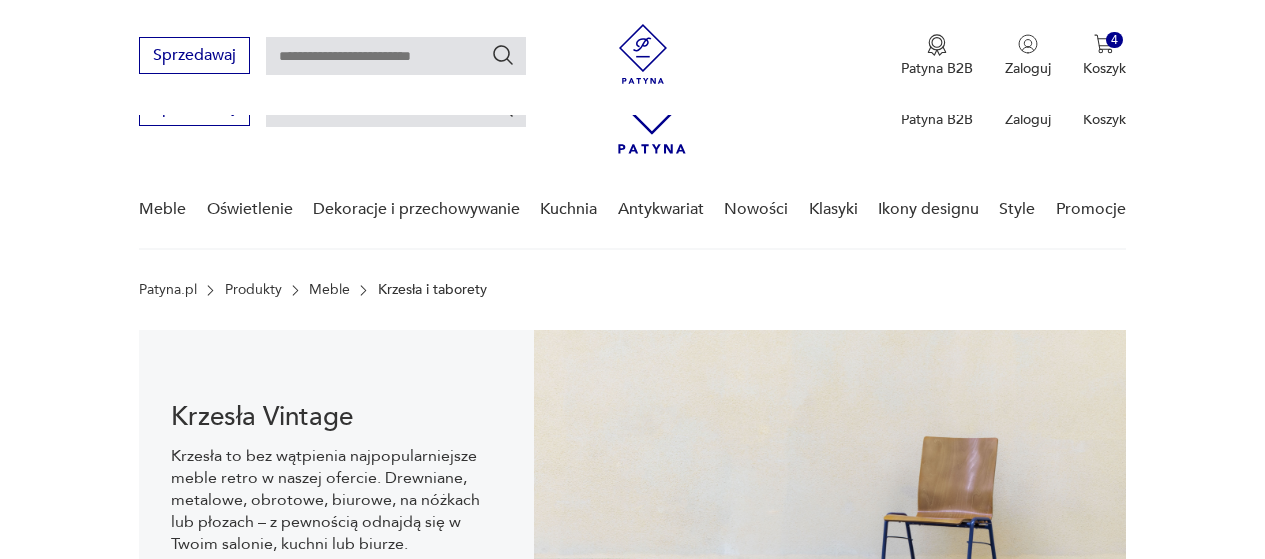 scroll, scrollTop: 1230, scrollLeft: 0, axis: vertical 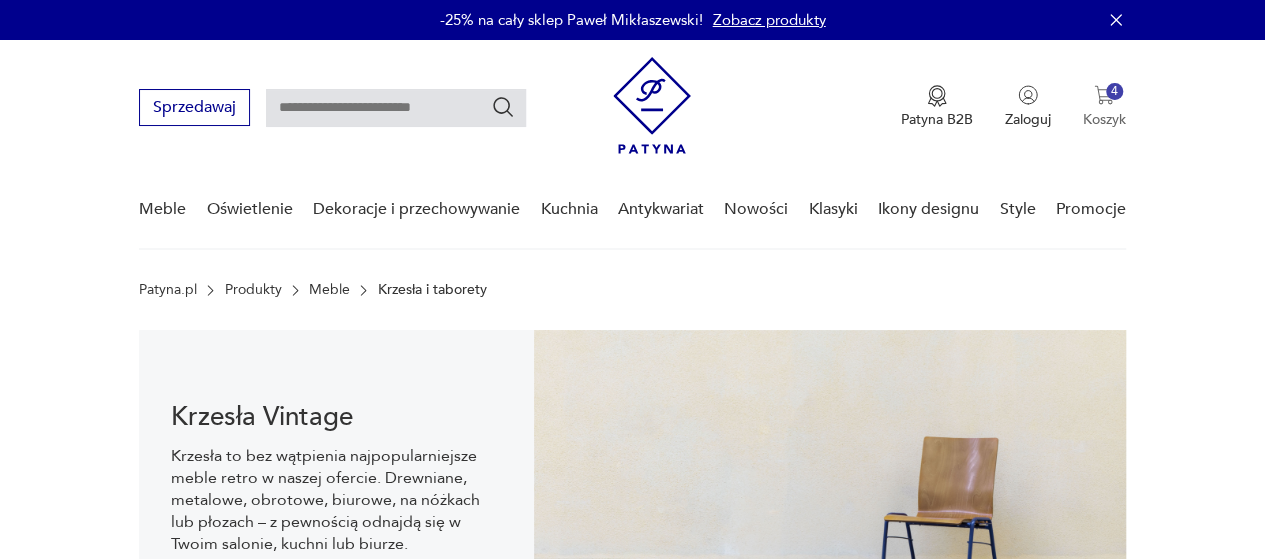 click on "4 Koszyk" at bounding box center (1104, 107) 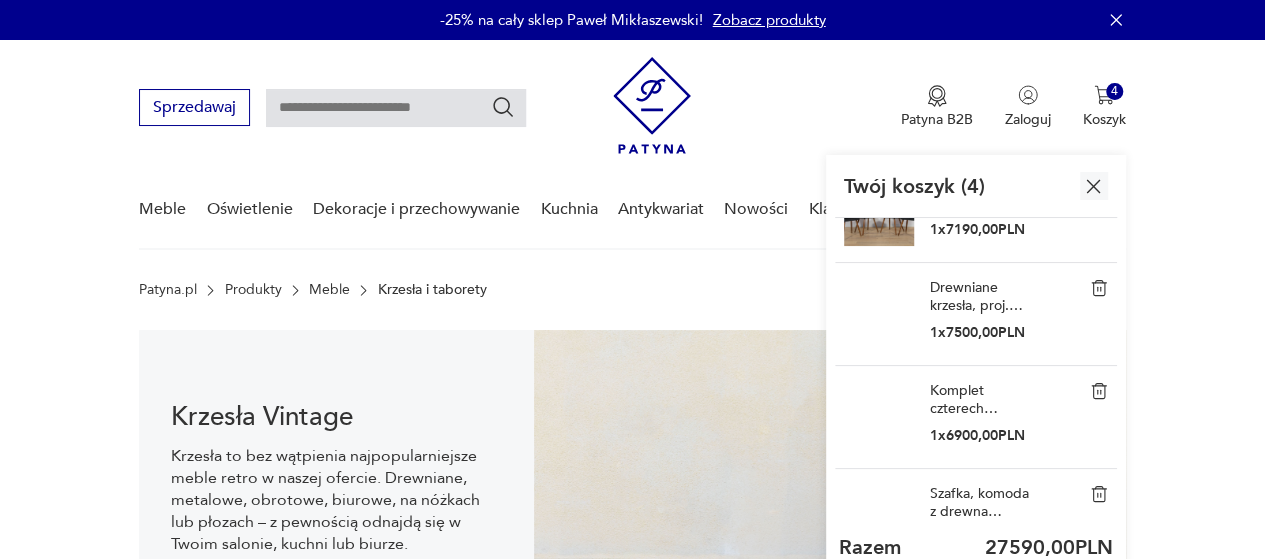 scroll, scrollTop: 110, scrollLeft: 0, axis: vertical 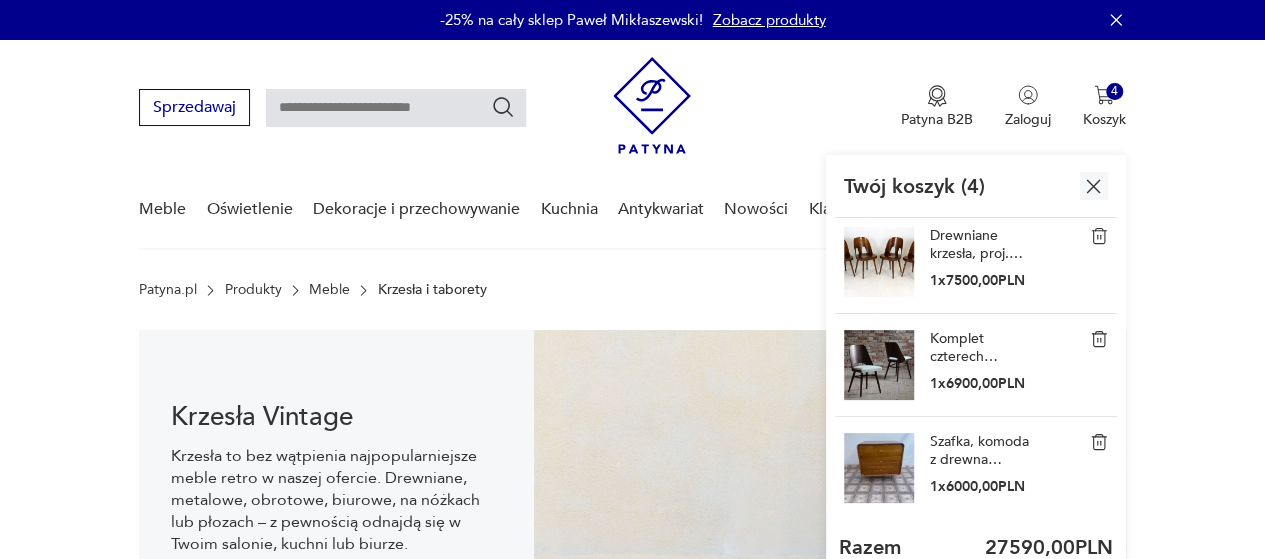 click at bounding box center (879, 468) 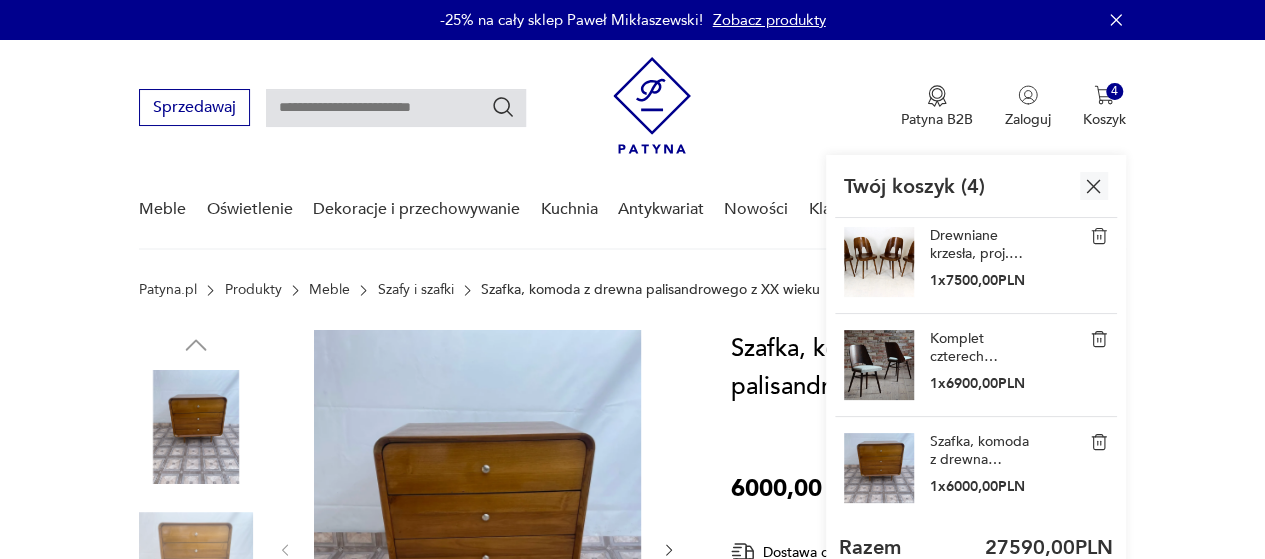 click at bounding box center (1099, 236) 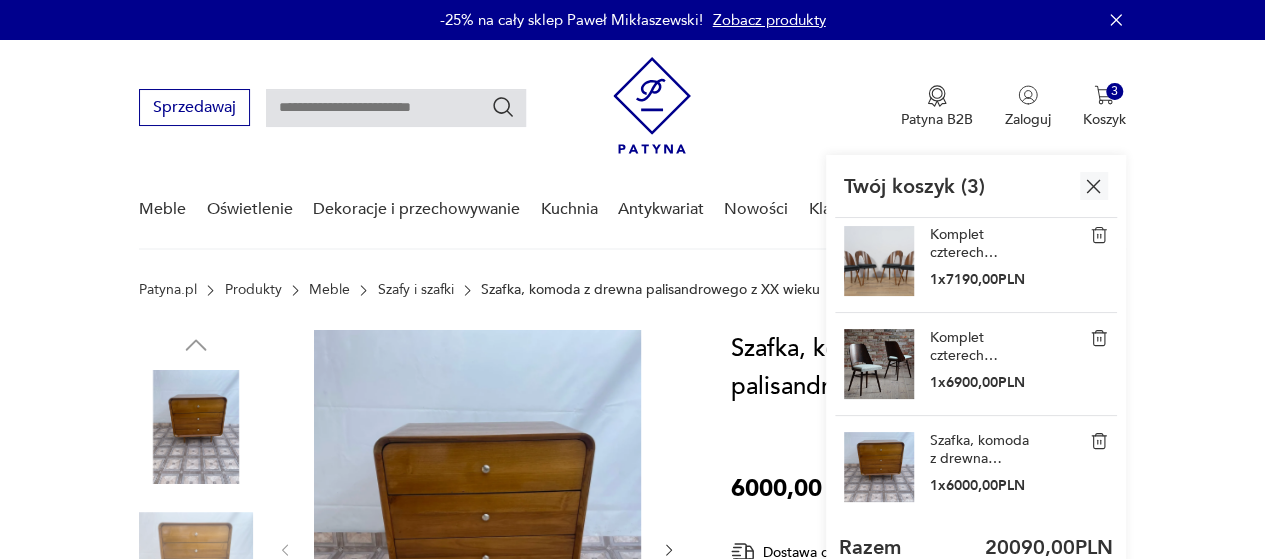 click at bounding box center [1099, 338] 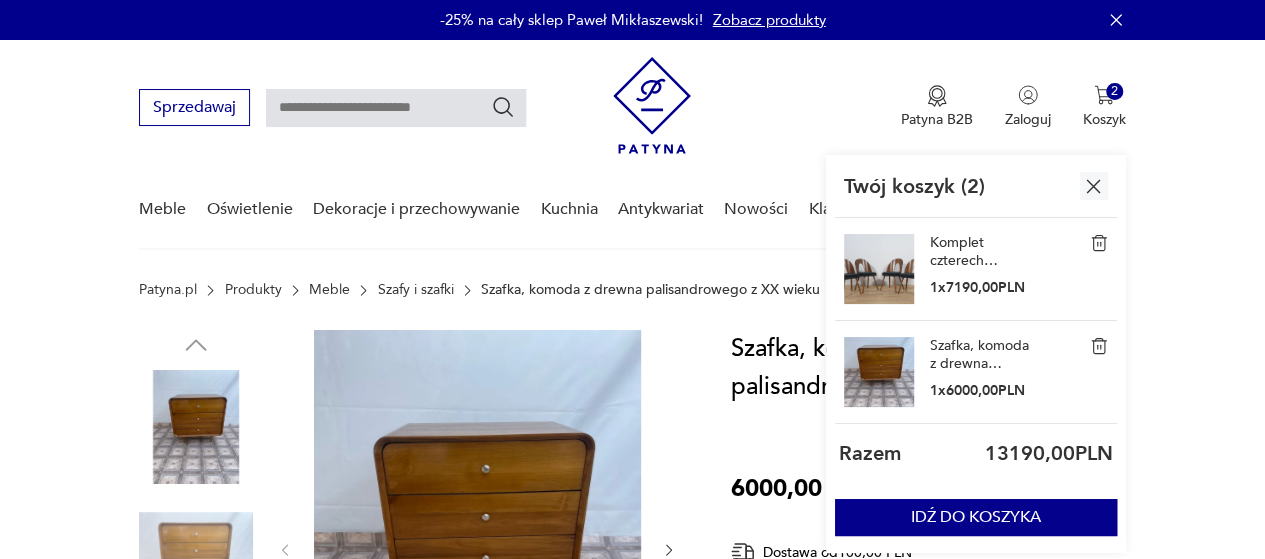 scroll, scrollTop: 0, scrollLeft: 0, axis: both 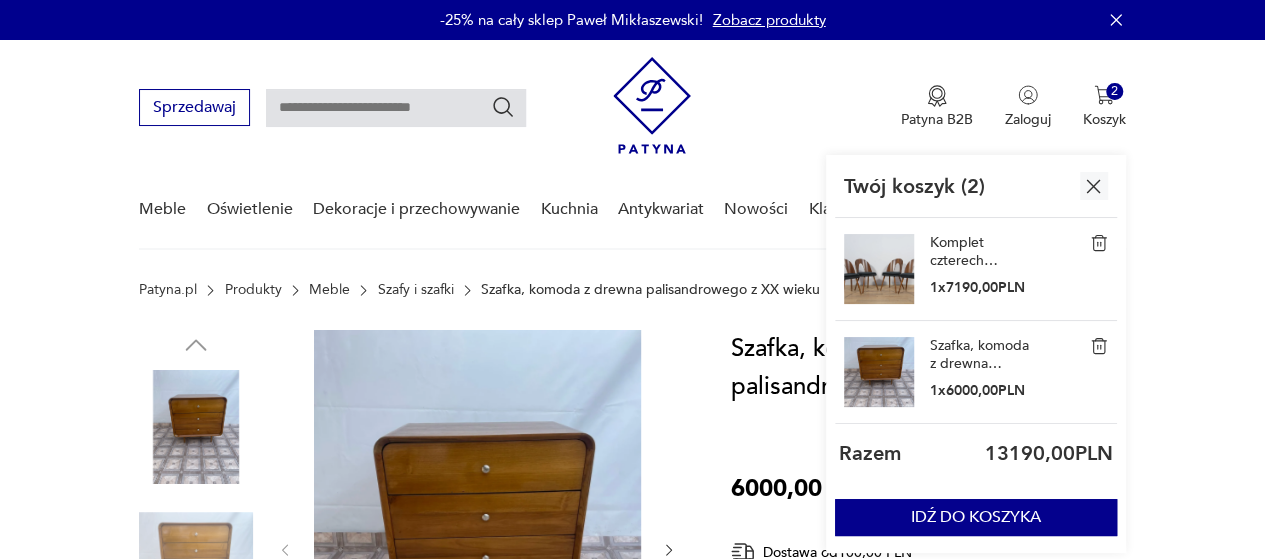 click at bounding box center (1099, 243) 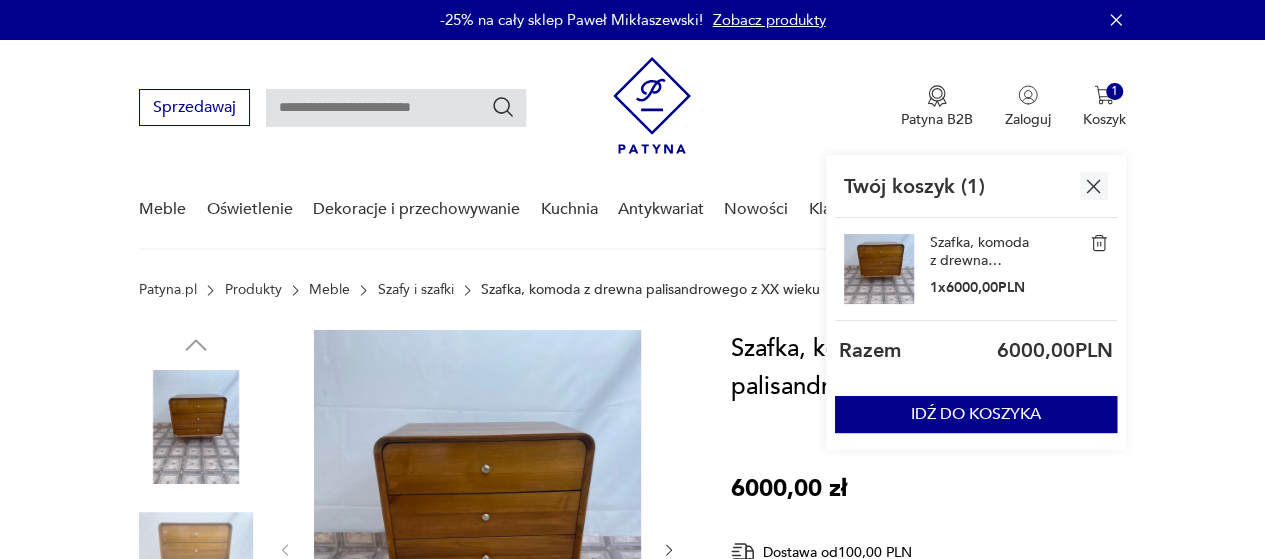 click on "Opis produktu Szafka, komoda z drewna palisandrowego z XX wieku.
Szafka wykonana z drewna palisandrowego o stabilnej konstrukcji.
Wymiary:
wysokość: 80cm
szerokość: 80 cm
głębokość: 50 cm
Zdjęcia przedstawiają stan faktyczny przedmiotu
Dodatkowe zdjęcia na prośbę zainteresowanych
Wszystkie nasze przedmioty wystawione są dostępne w naszym magazynie.
Można obejrzeć po wcześniejszym umówieniu się.
NR. ART 3634 Rozwiń więcej Szczegóły produktu Stan:   idealny Miasto sprzedawcy :   [CITY] Wysokość :   80 Kolor:   brązowy Typ :   bieliźniarka Kolory :   brown Nóżki :   Tak Tworzywo :   drewno Wysokość :   80 Szerokość :   80 Głębokość :   50 Liczba sztuk:   1 Rozwiń więcej O sprzedawcy Antart235 Zweryfikowany sprzedawca [CITY] Od 3 lat z Patyną Dostawa i zwroty Dostępne formy dostawy: Odbiór osobisty - [CITY]   0,00 PLN Kurier   100,00 PLN Zwroty: Jeśli z jakiegokolwiek powodu chcesz zwrócić zamówiony przedmiot, masz na to   6000,00 zł 0" at bounding box center (632, 995) 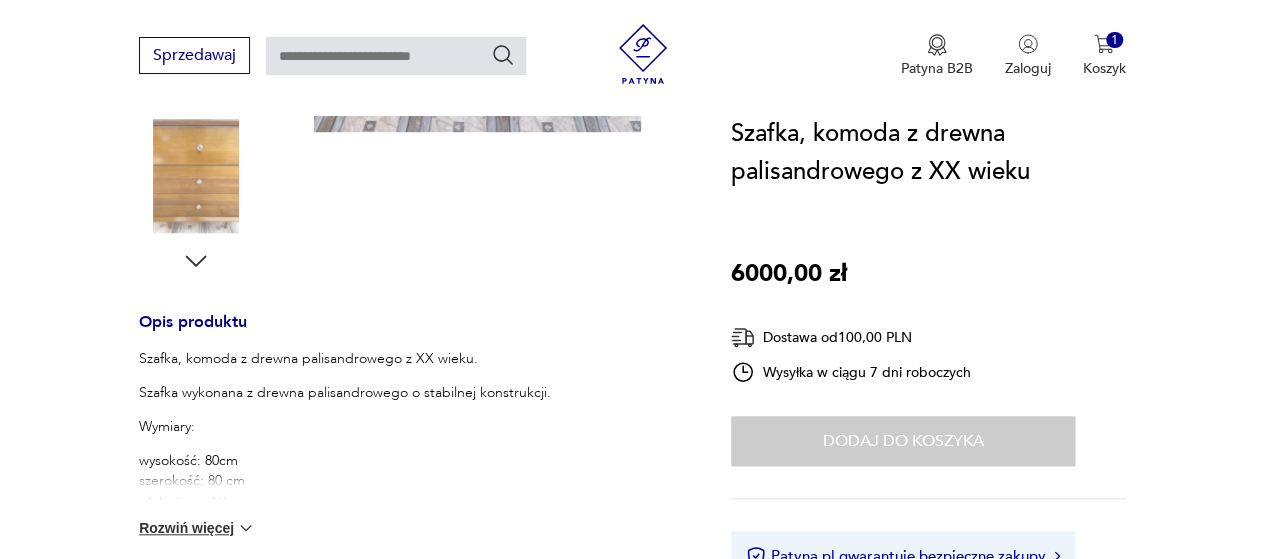 scroll, scrollTop: 700, scrollLeft: 0, axis: vertical 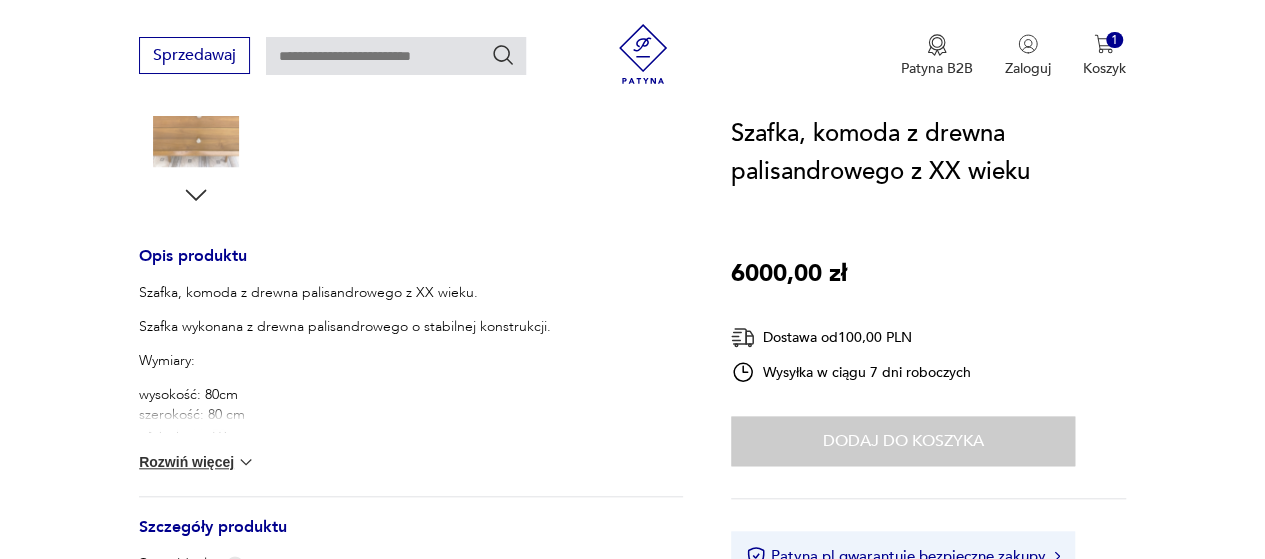 click at bounding box center [246, 462] 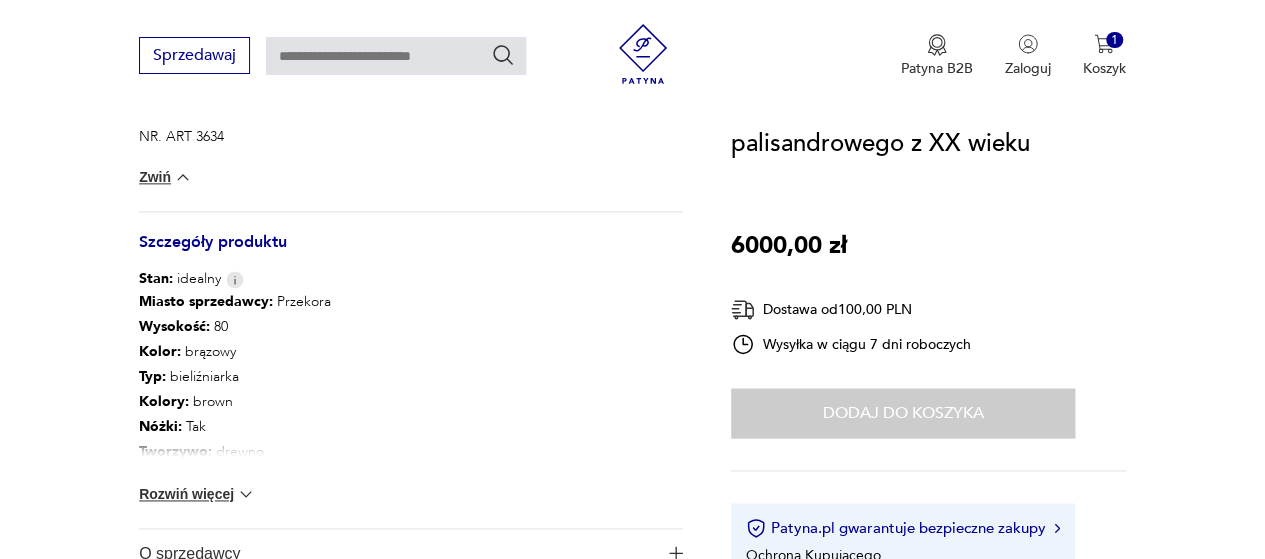 scroll, scrollTop: 1200, scrollLeft: 0, axis: vertical 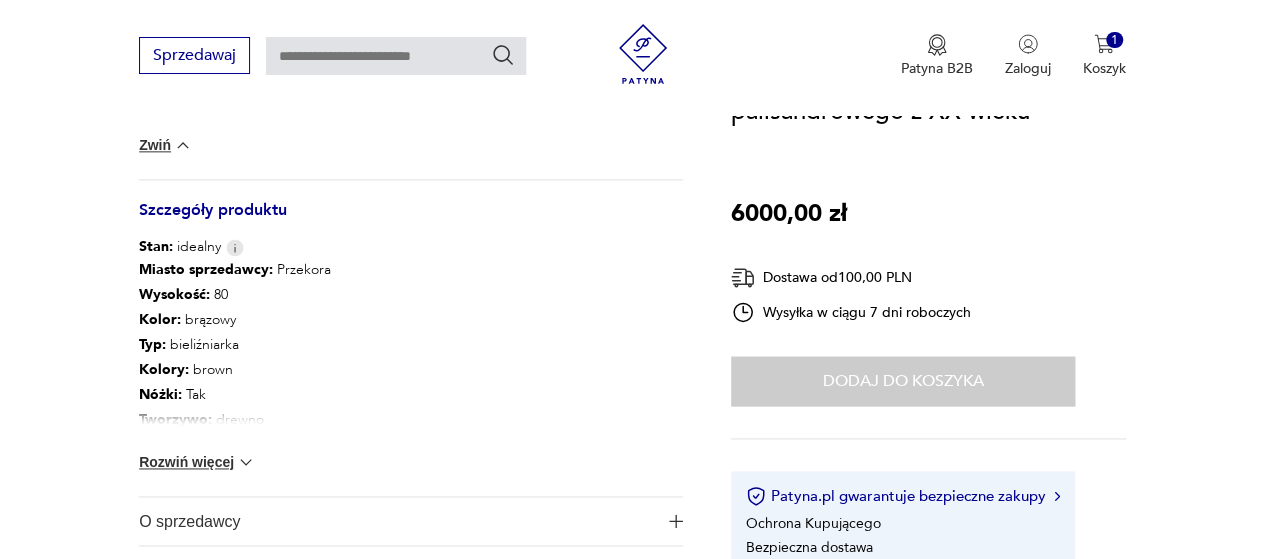 click at bounding box center (246, 462) 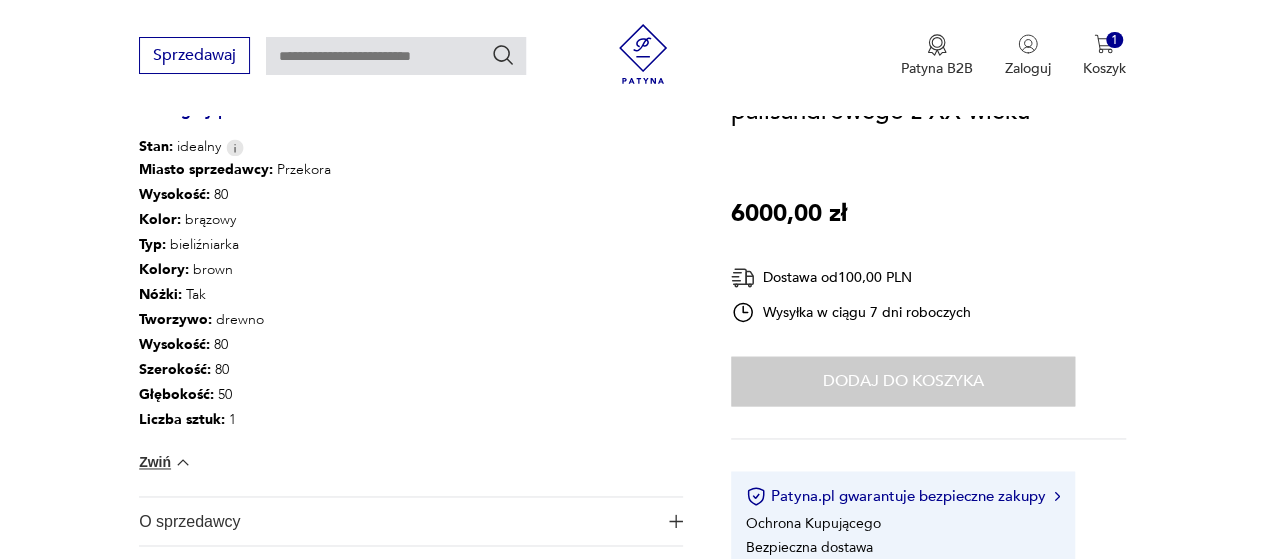 scroll, scrollTop: 1500, scrollLeft: 0, axis: vertical 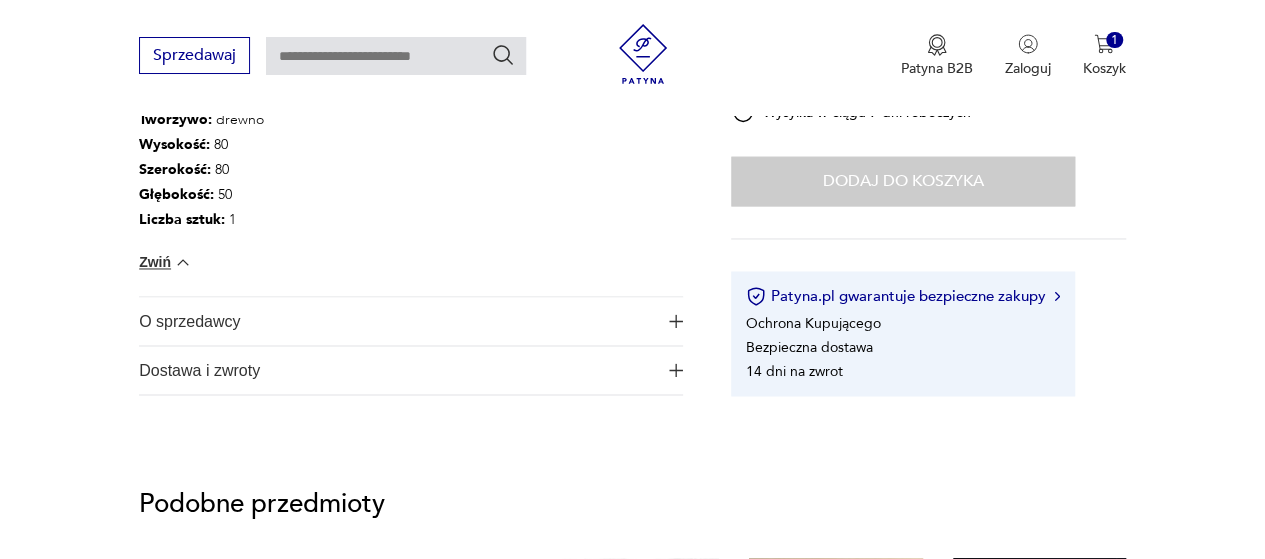 click on "O sprzedawcy" at bounding box center [397, 321] 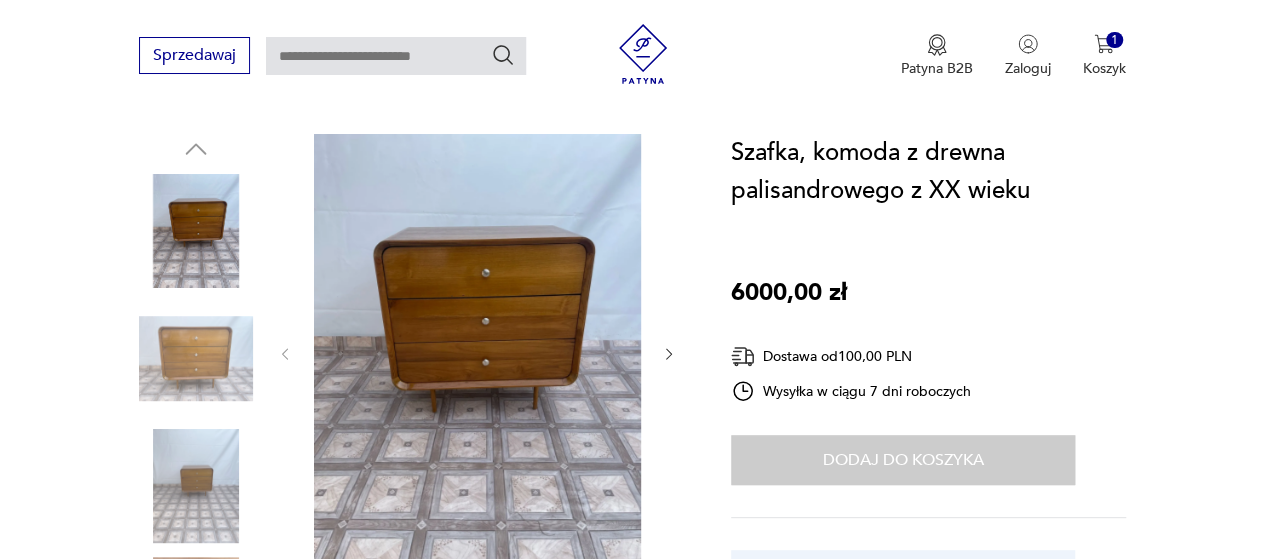 scroll, scrollTop: 300, scrollLeft: 0, axis: vertical 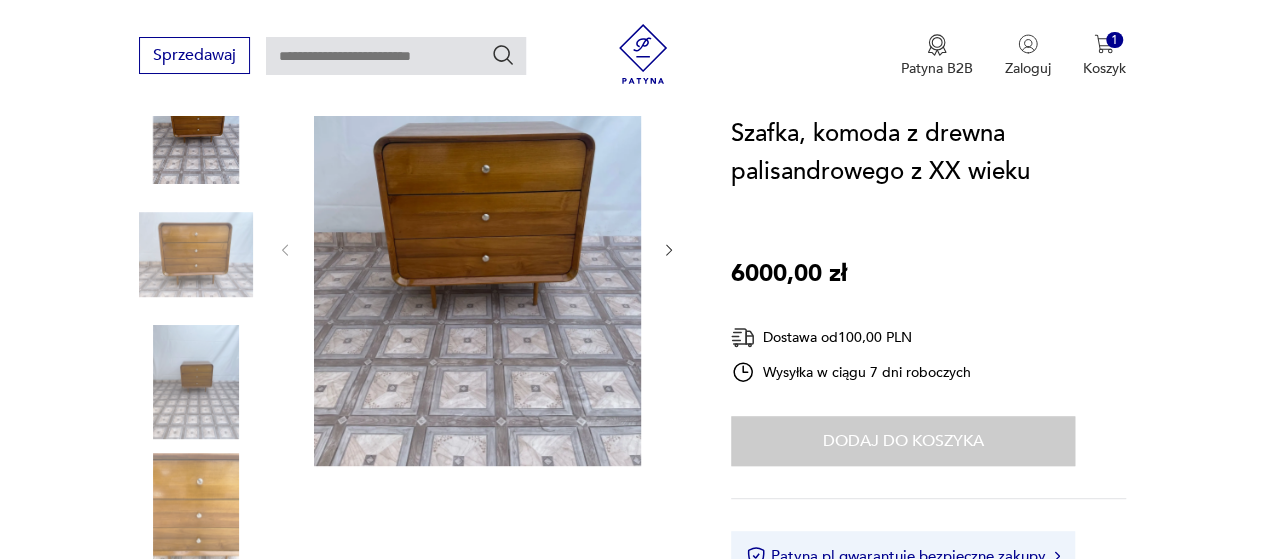 click at bounding box center [477, 248] 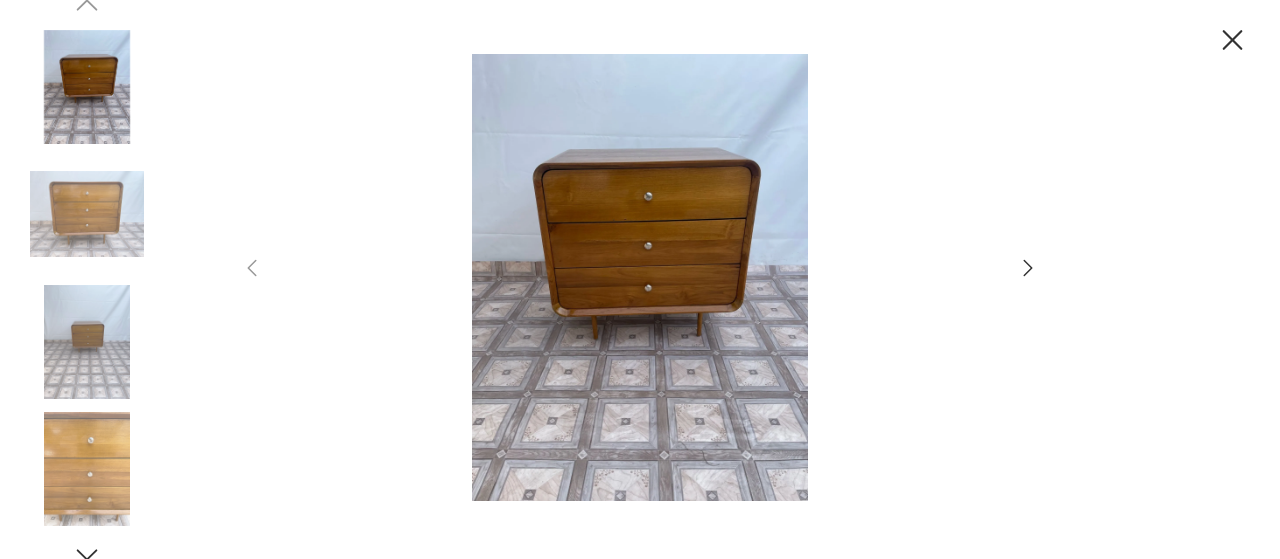 click at bounding box center [640, 277] 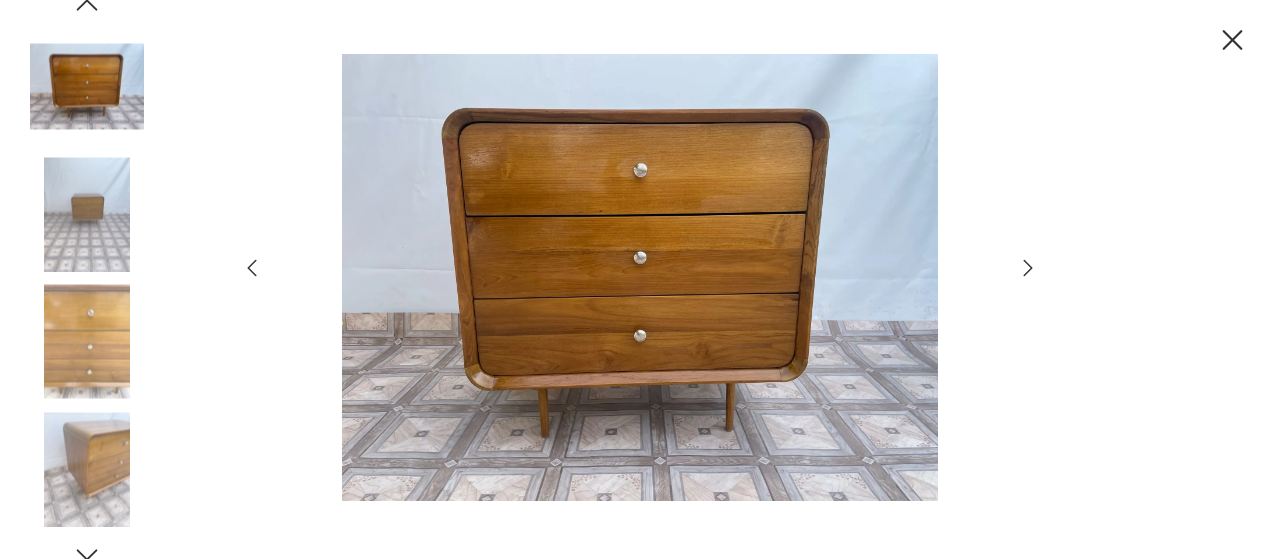 click 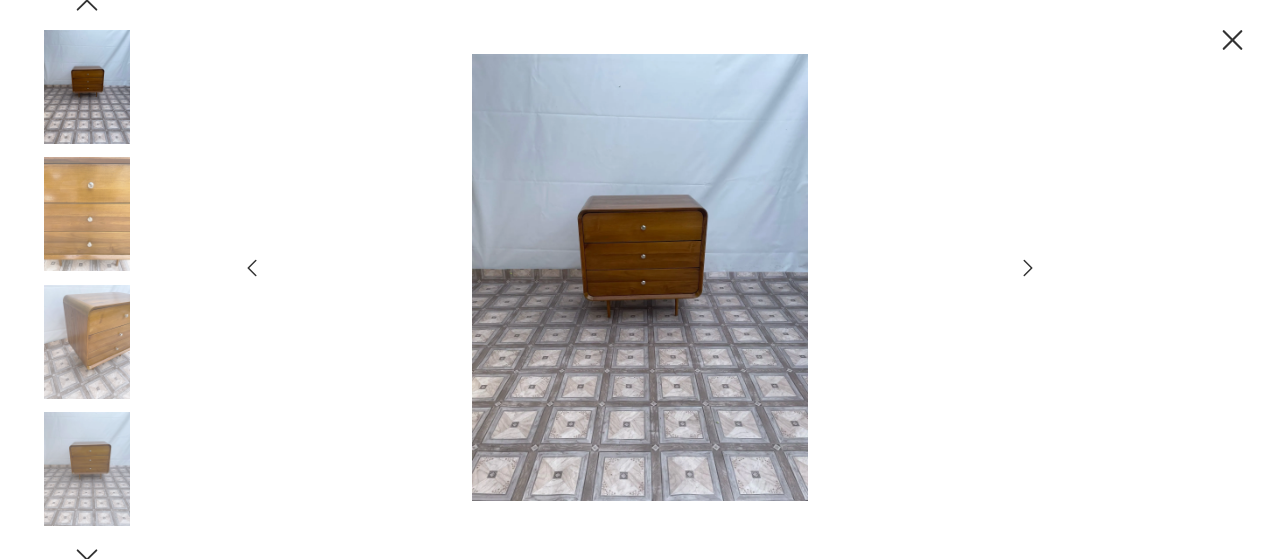 click 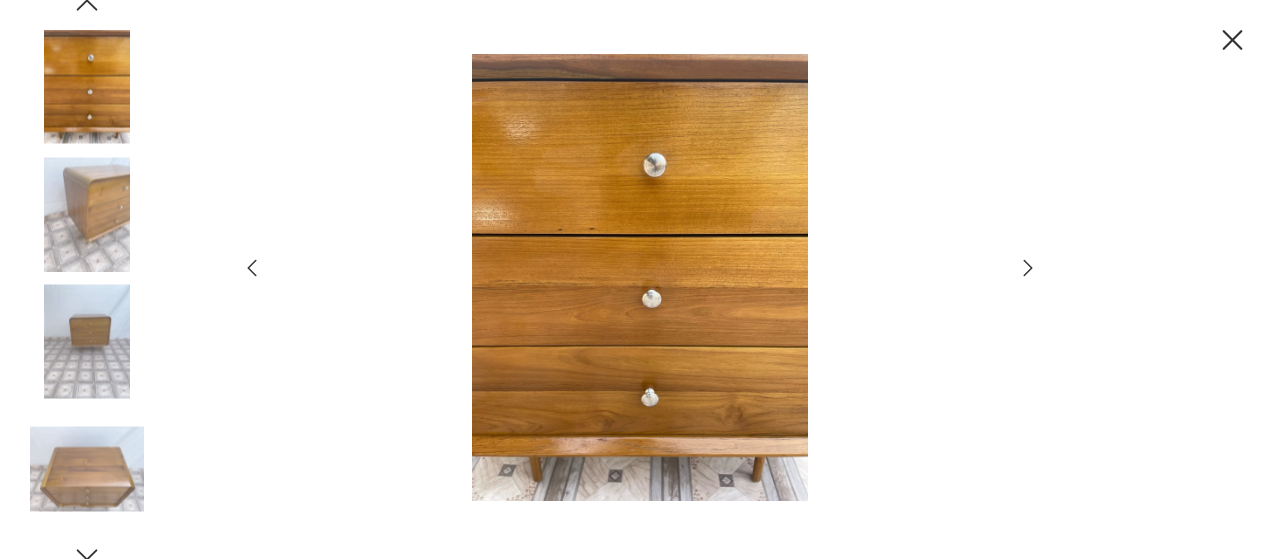 click 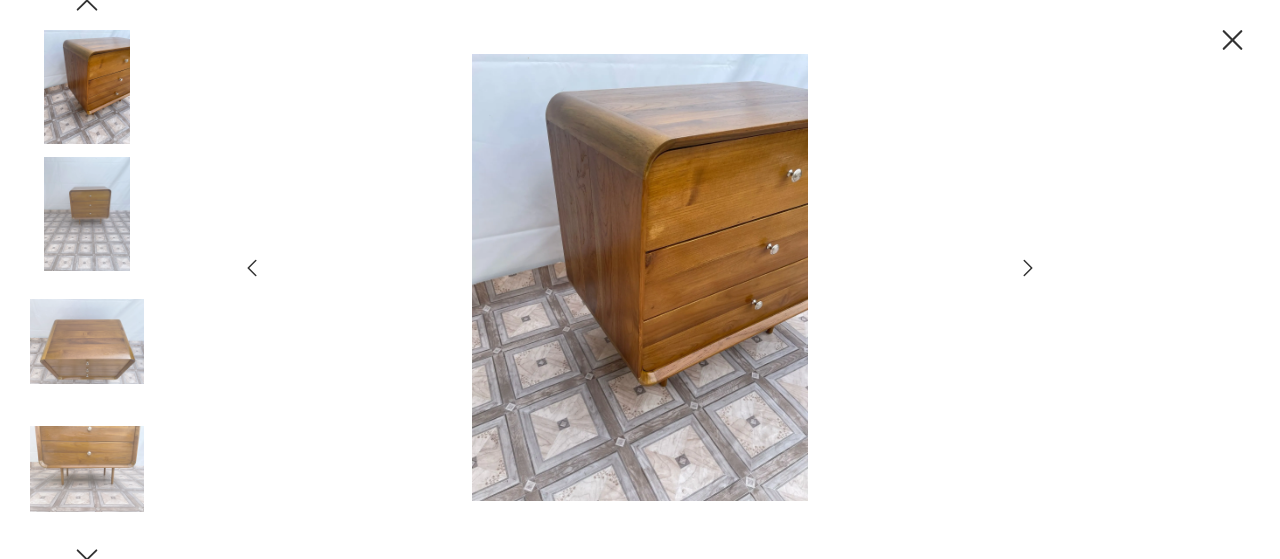 click 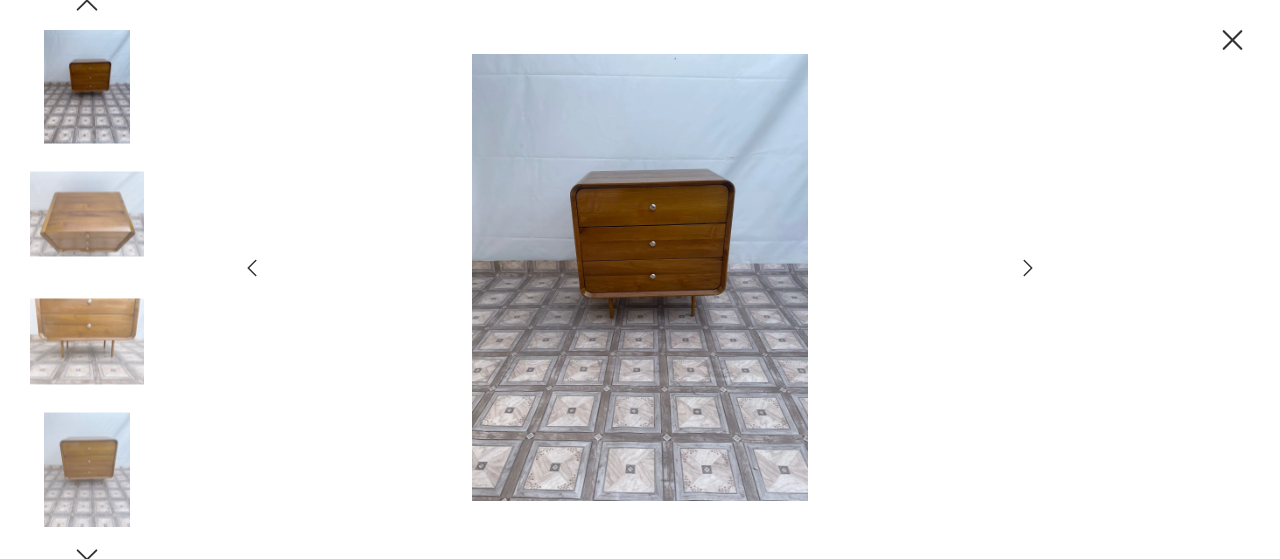 click 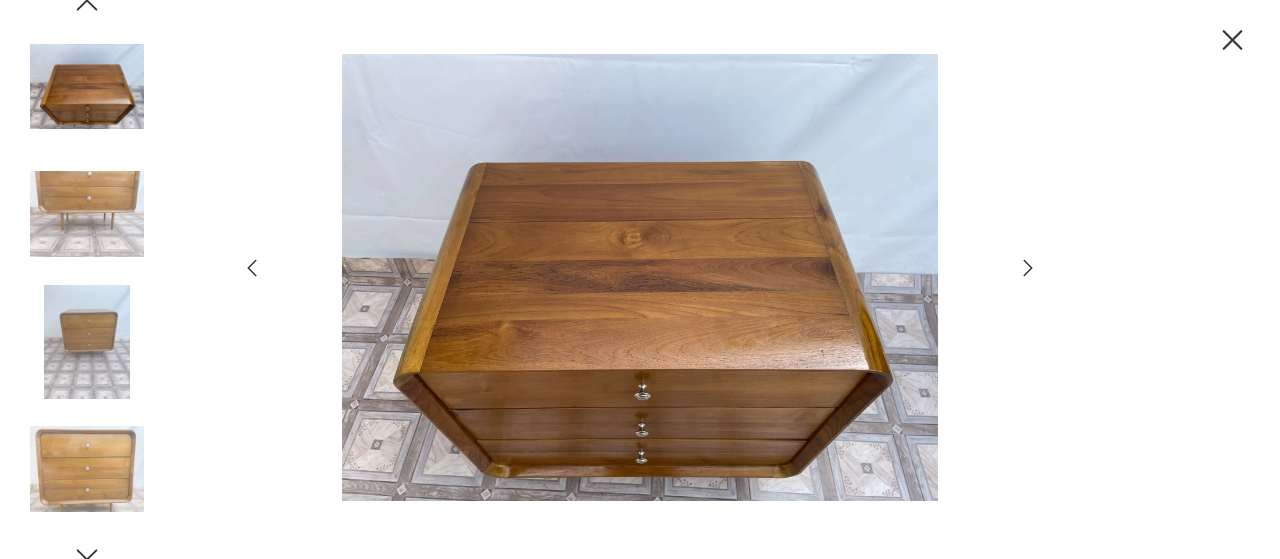 click 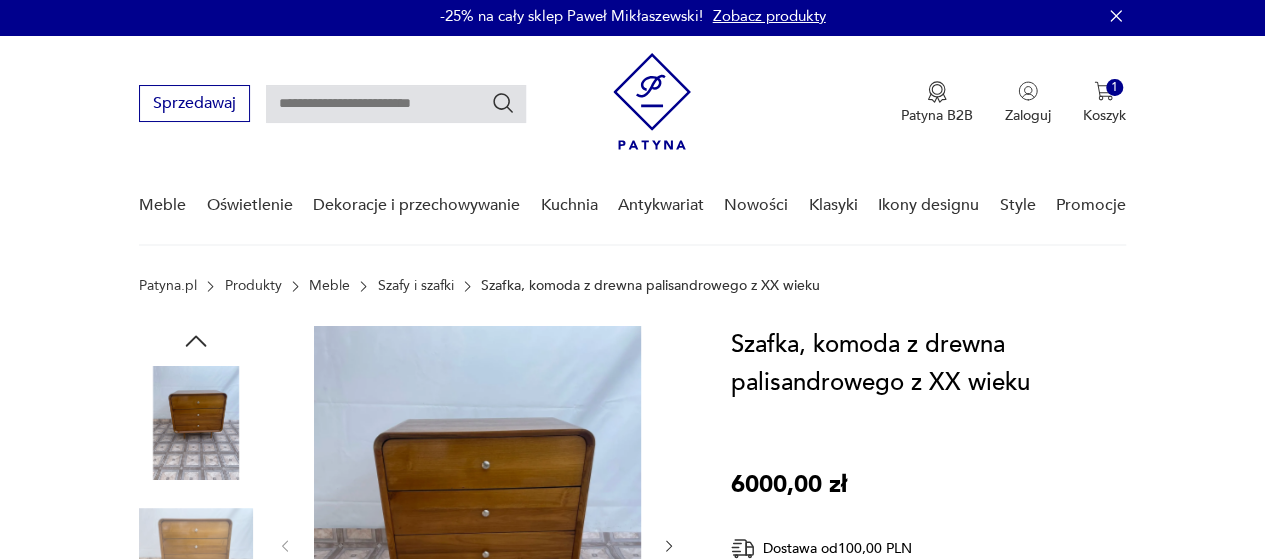 scroll, scrollTop: 0, scrollLeft: 0, axis: both 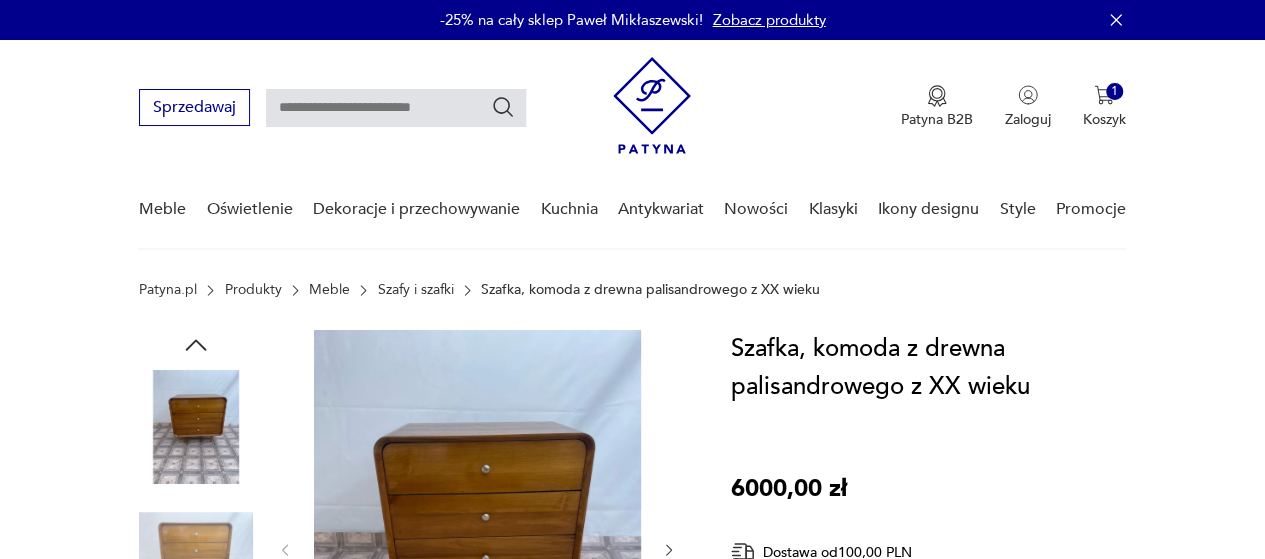 click on "Szafy i szafki" at bounding box center (416, 290) 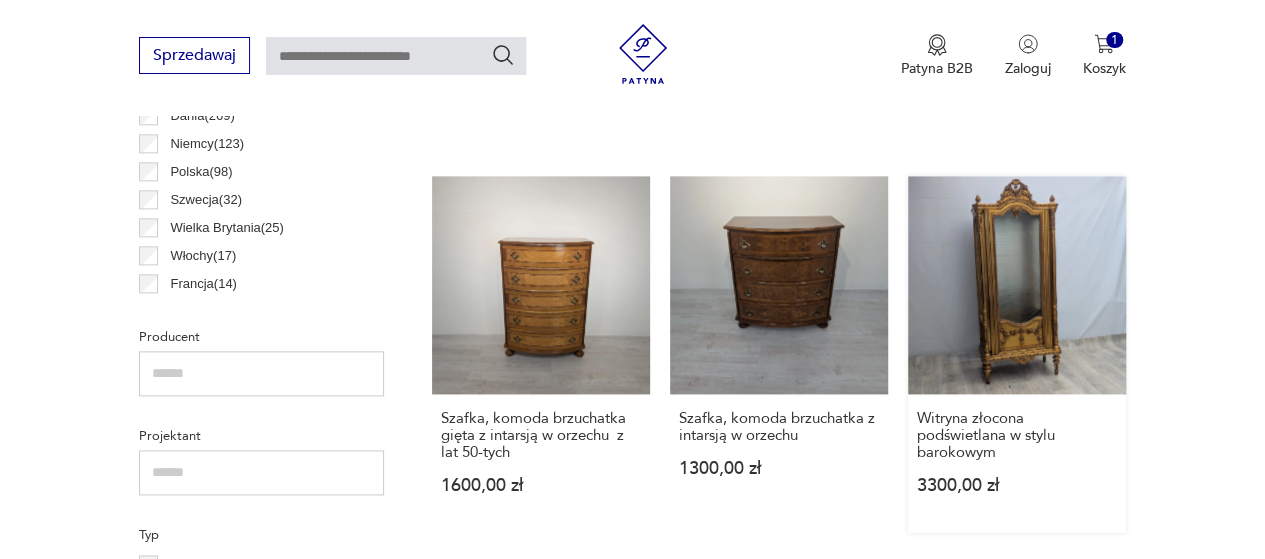 scroll, scrollTop: 1139, scrollLeft: 0, axis: vertical 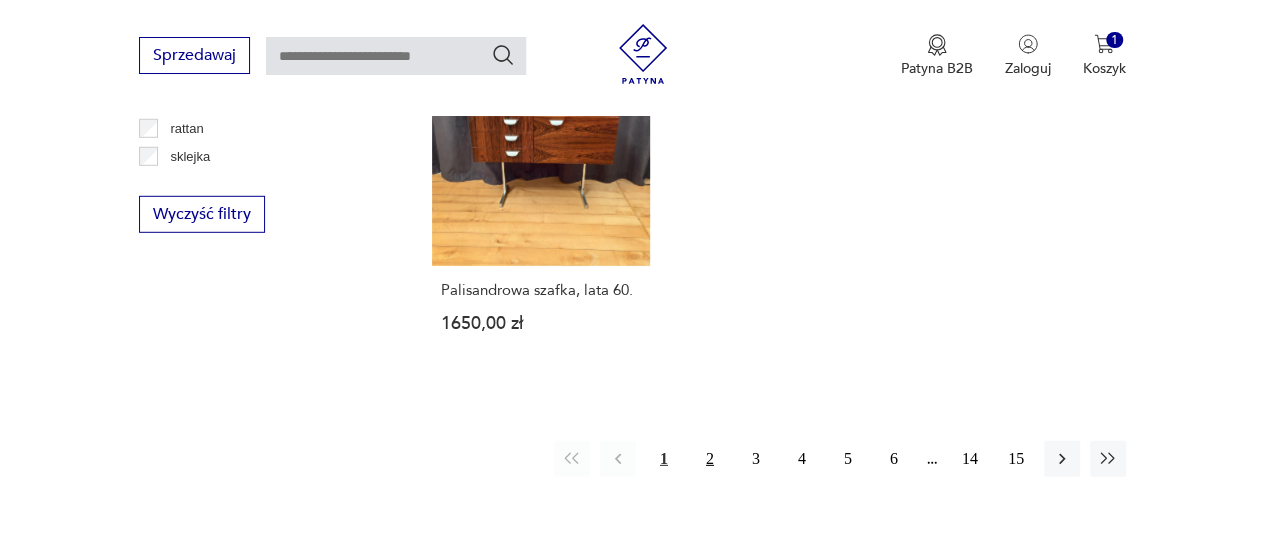 click on "2" at bounding box center [710, 459] 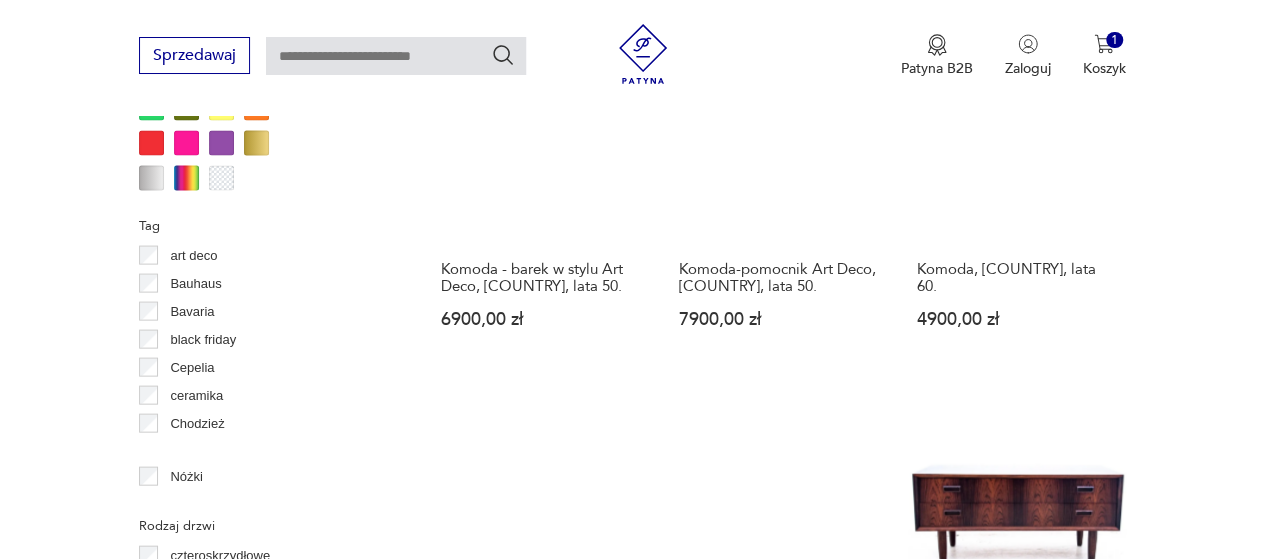 scroll, scrollTop: 2030, scrollLeft: 0, axis: vertical 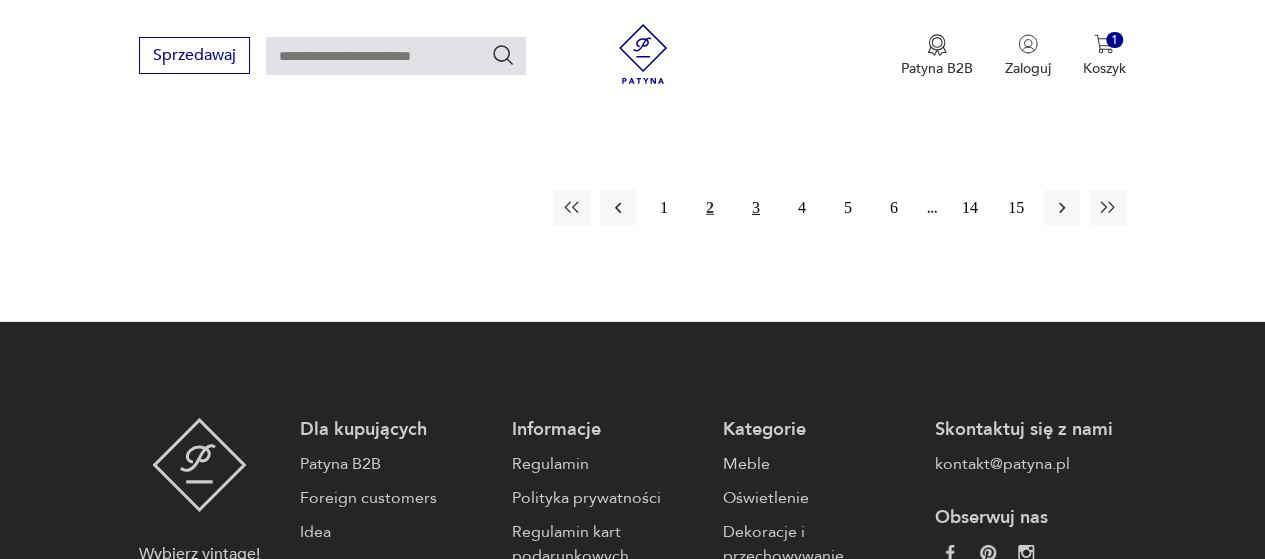 click on "3" at bounding box center (756, 208) 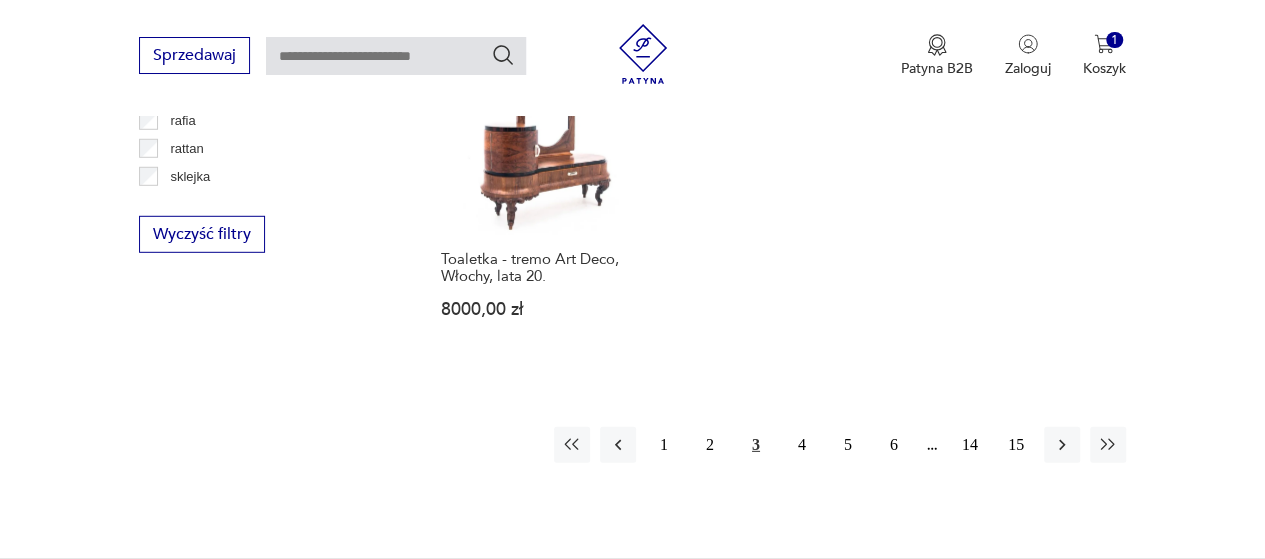 scroll, scrollTop: 2930, scrollLeft: 0, axis: vertical 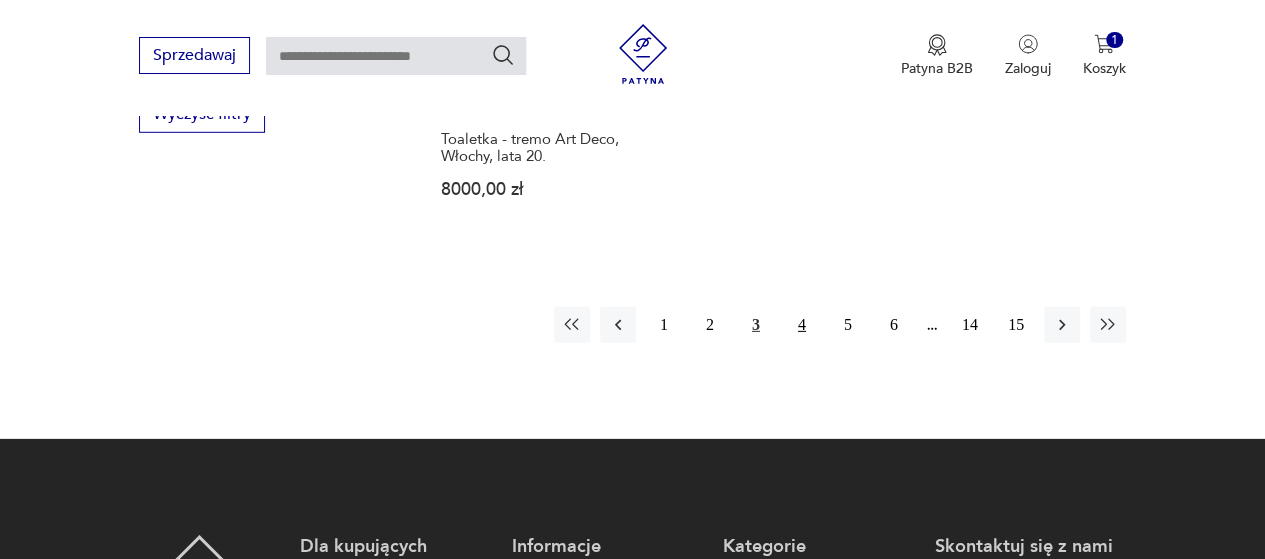 click on "4" at bounding box center (802, 325) 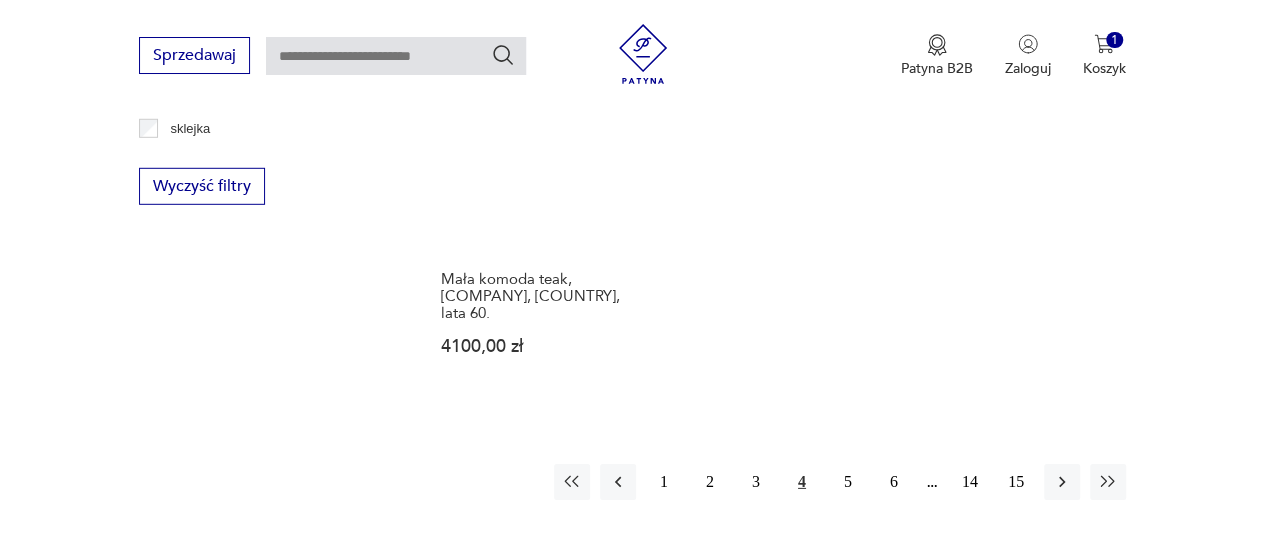 scroll, scrollTop: 2930, scrollLeft: 0, axis: vertical 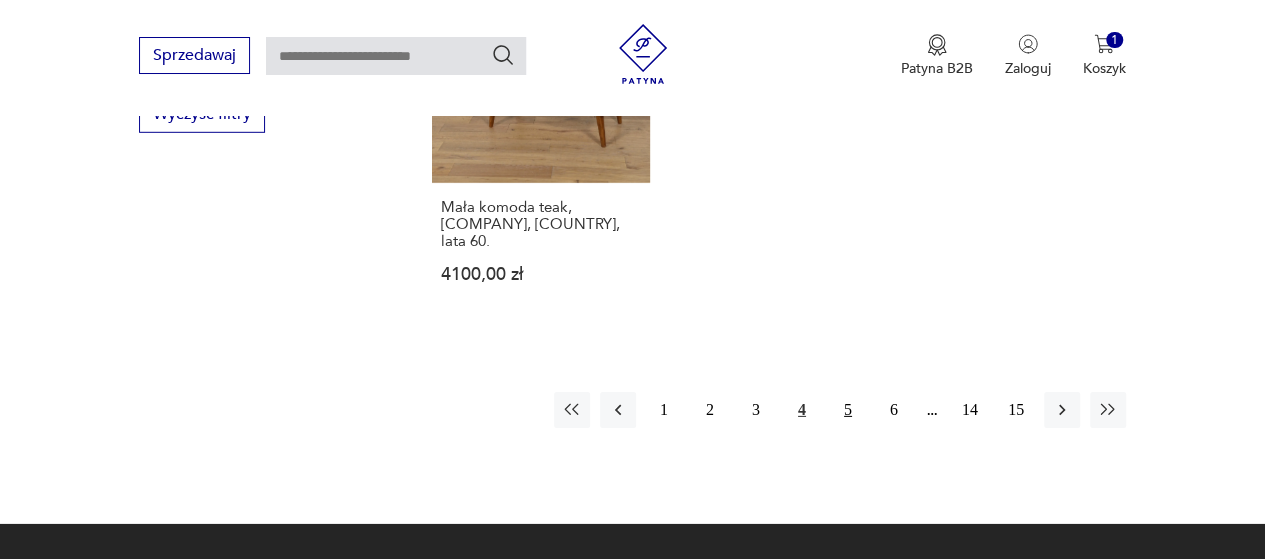 click on "5" at bounding box center [848, 410] 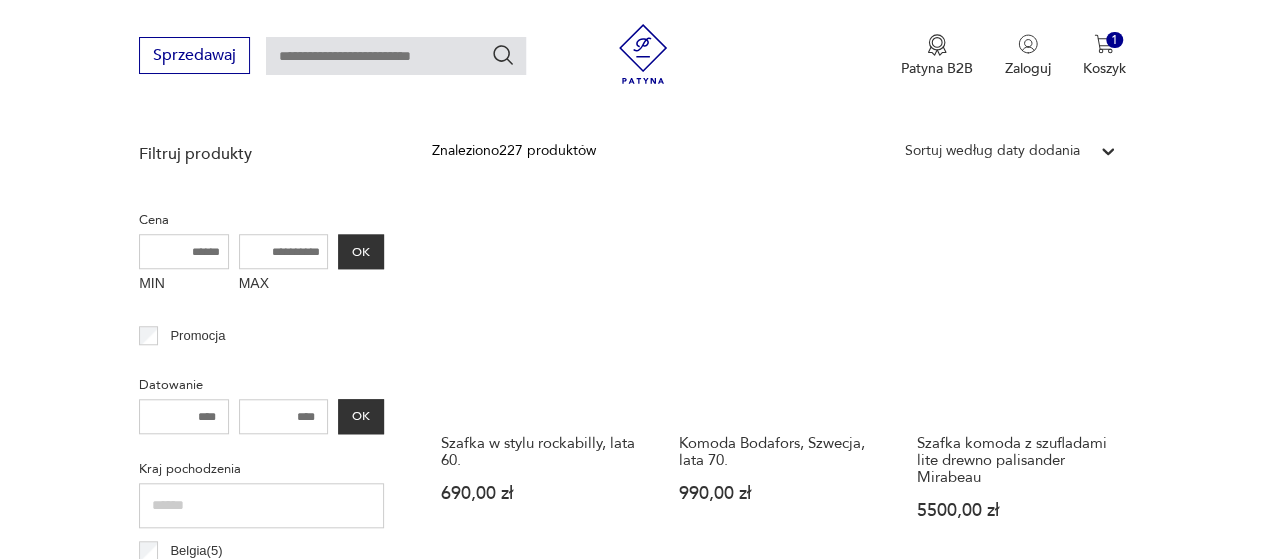 scroll, scrollTop: 730, scrollLeft: 0, axis: vertical 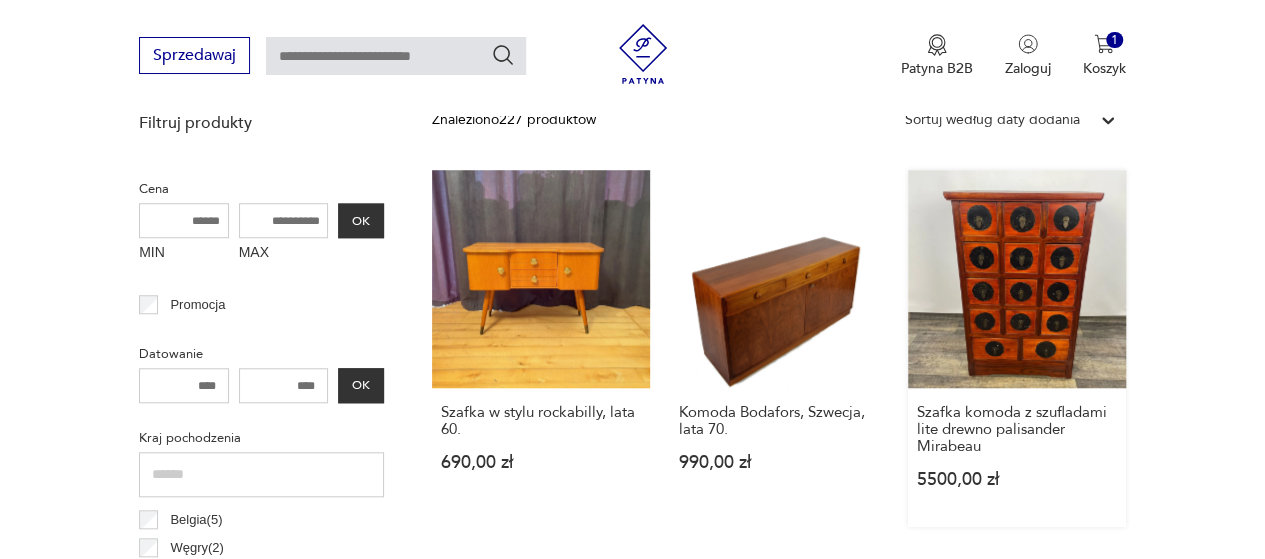 click on "Szafka komoda z szufladami lite drewno palisander [COMPANY] 5500,00 zł" at bounding box center [1017, 348] 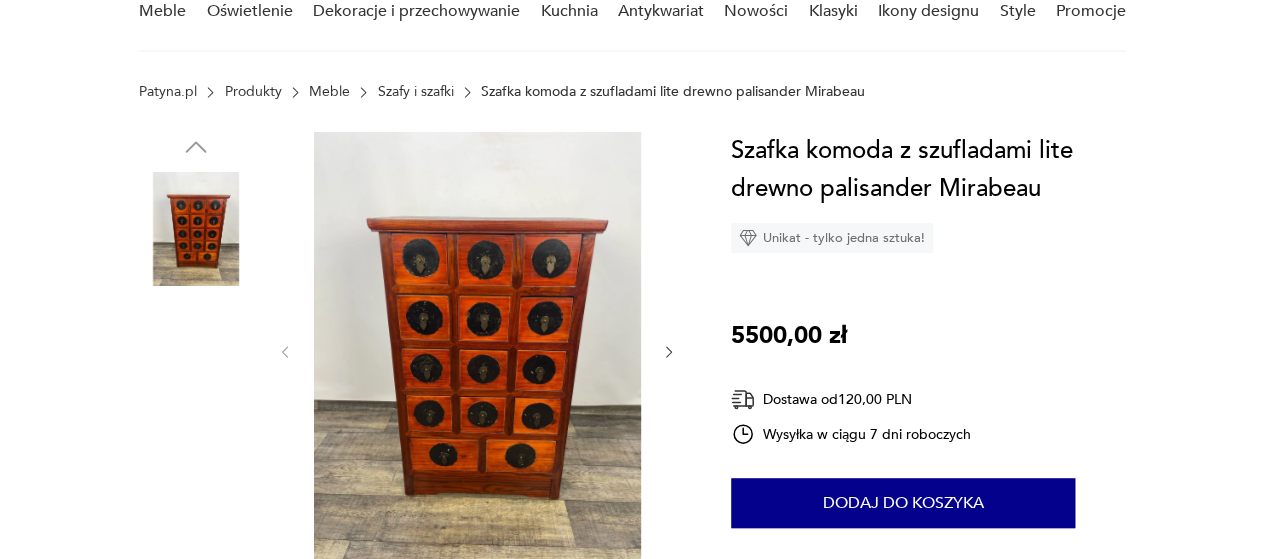 scroll, scrollTop: 200, scrollLeft: 0, axis: vertical 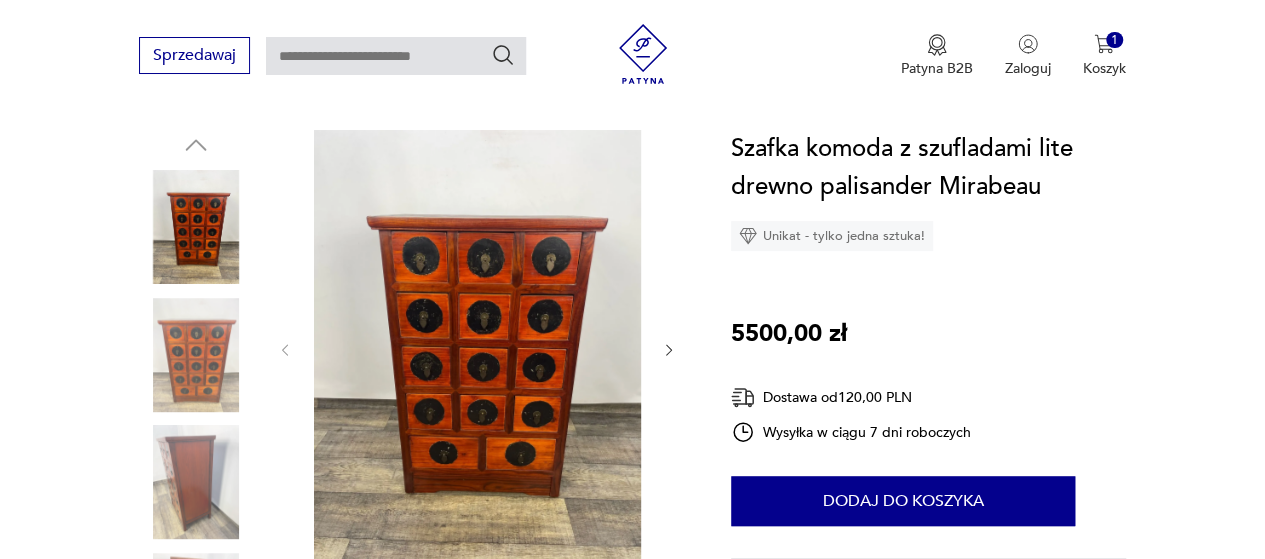click 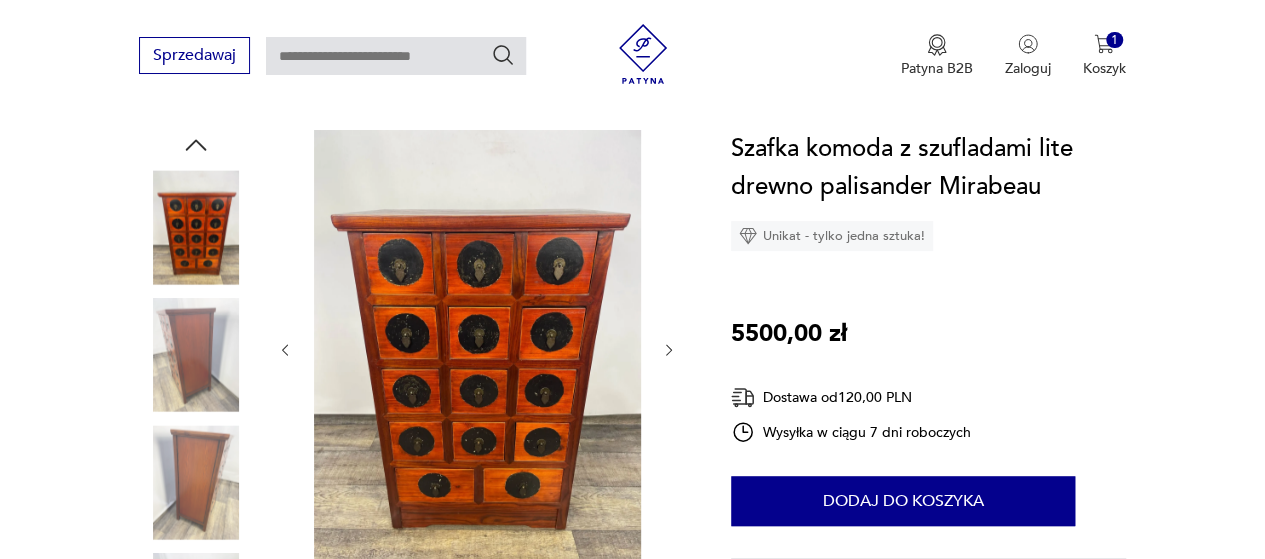 click 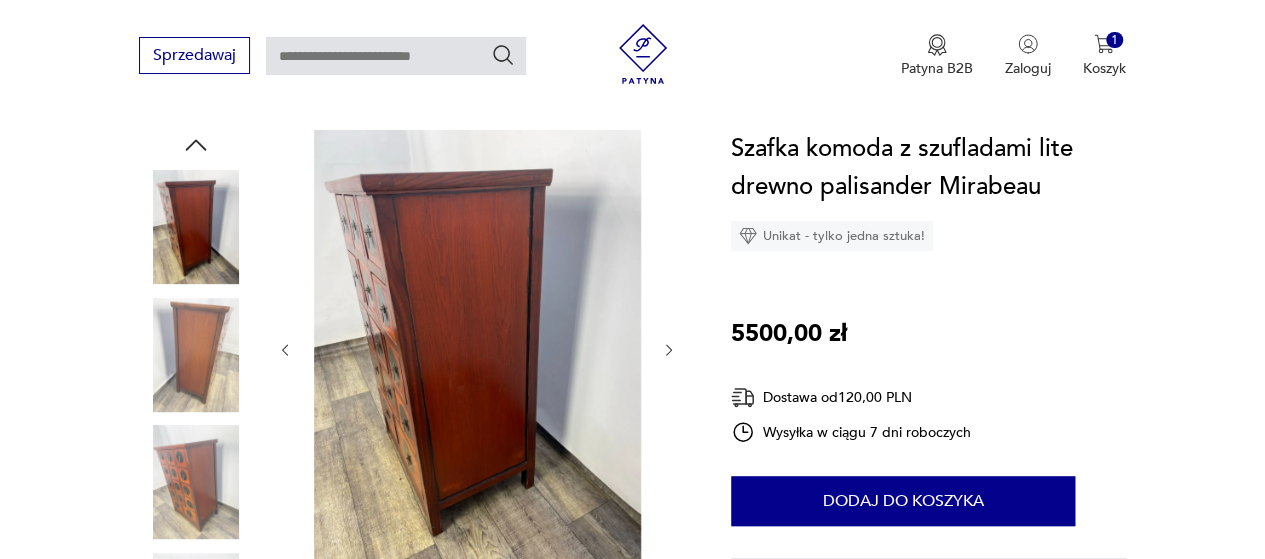 click 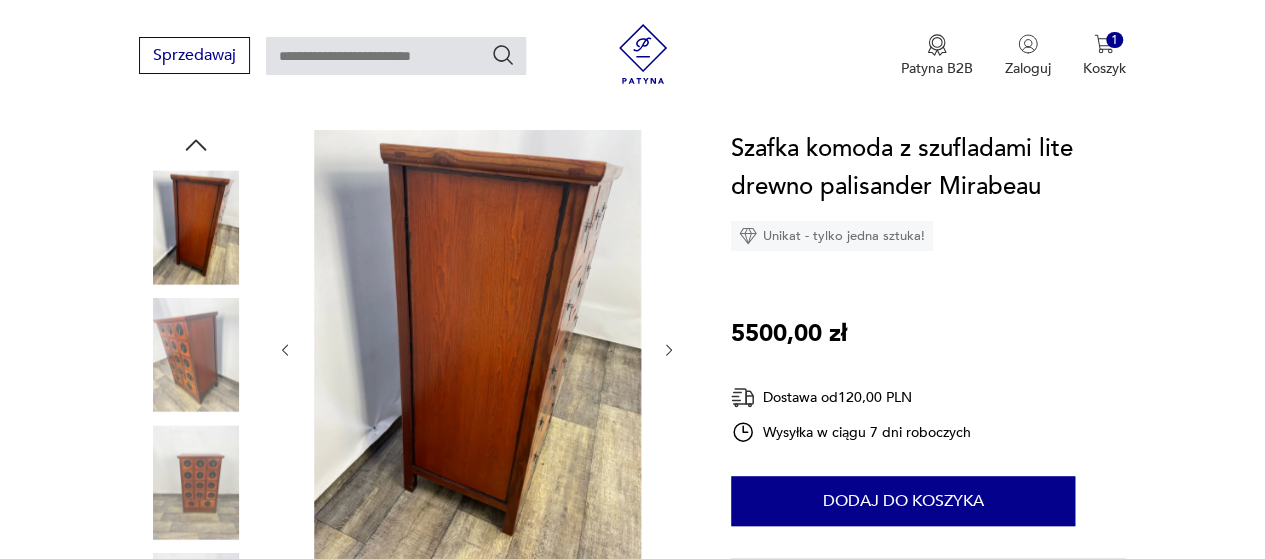 click 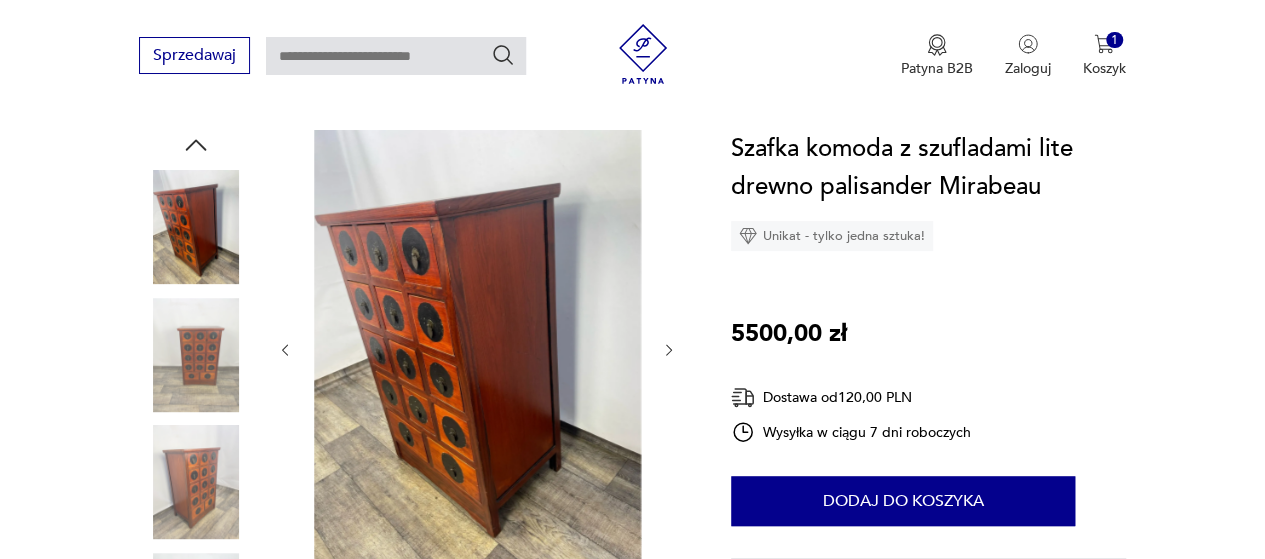 click 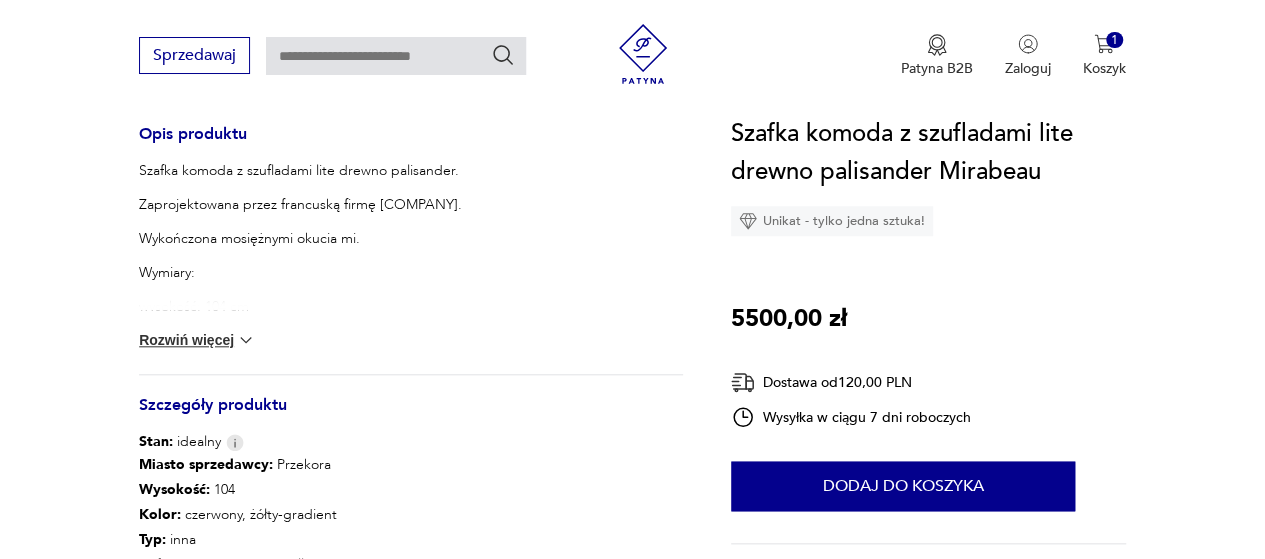 scroll, scrollTop: 1000, scrollLeft: 0, axis: vertical 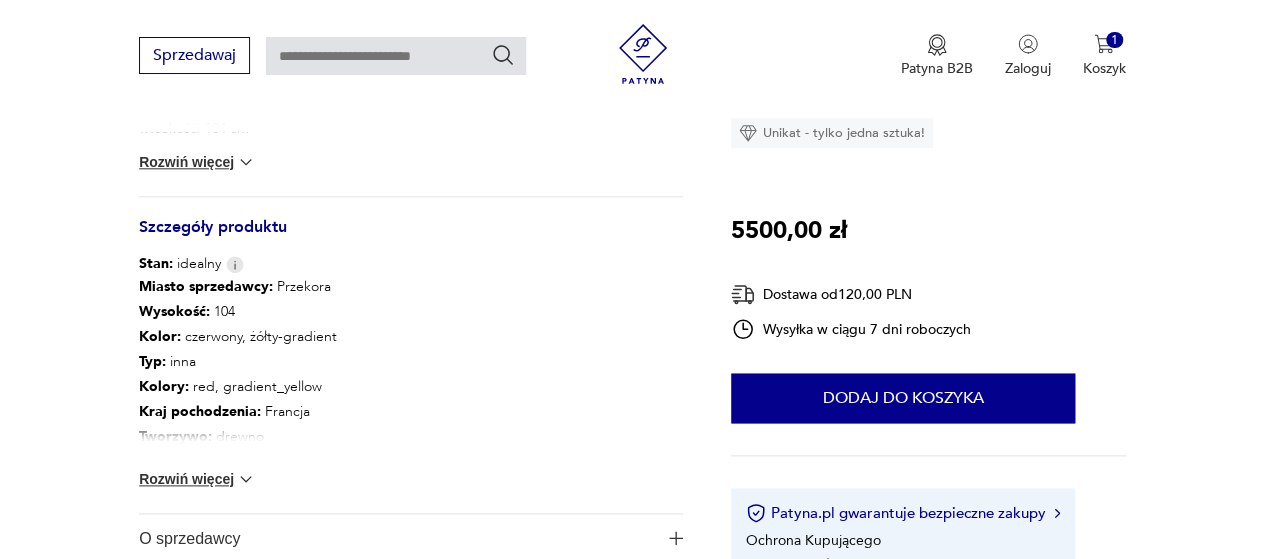click on "Rozwiń więcej" at bounding box center (197, 162) 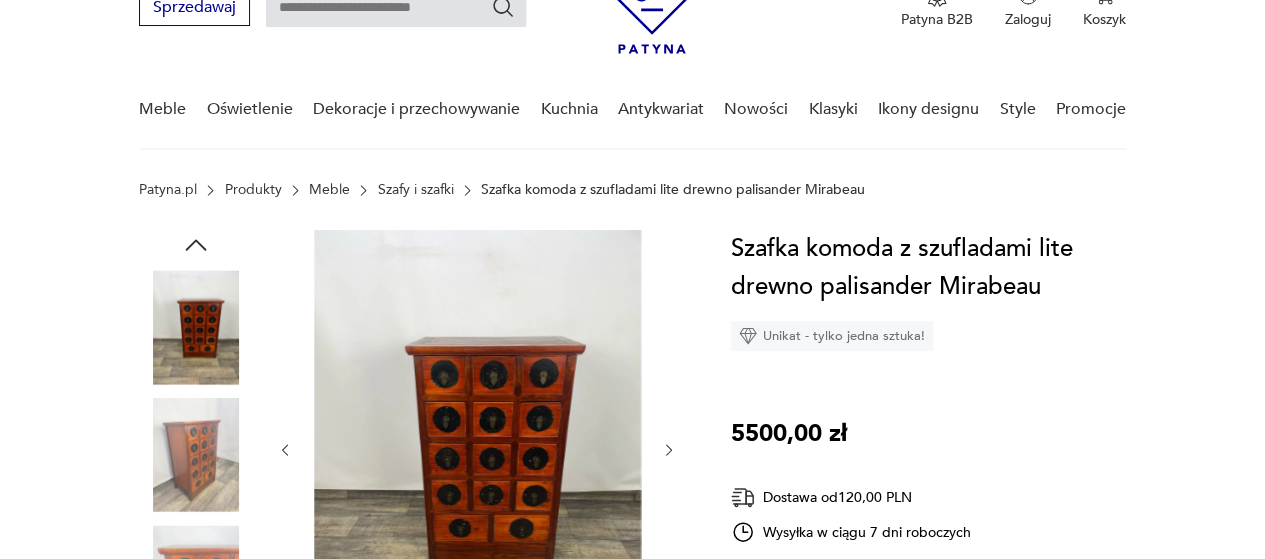 scroll, scrollTop: 200, scrollLeft: 0, axis: vertical 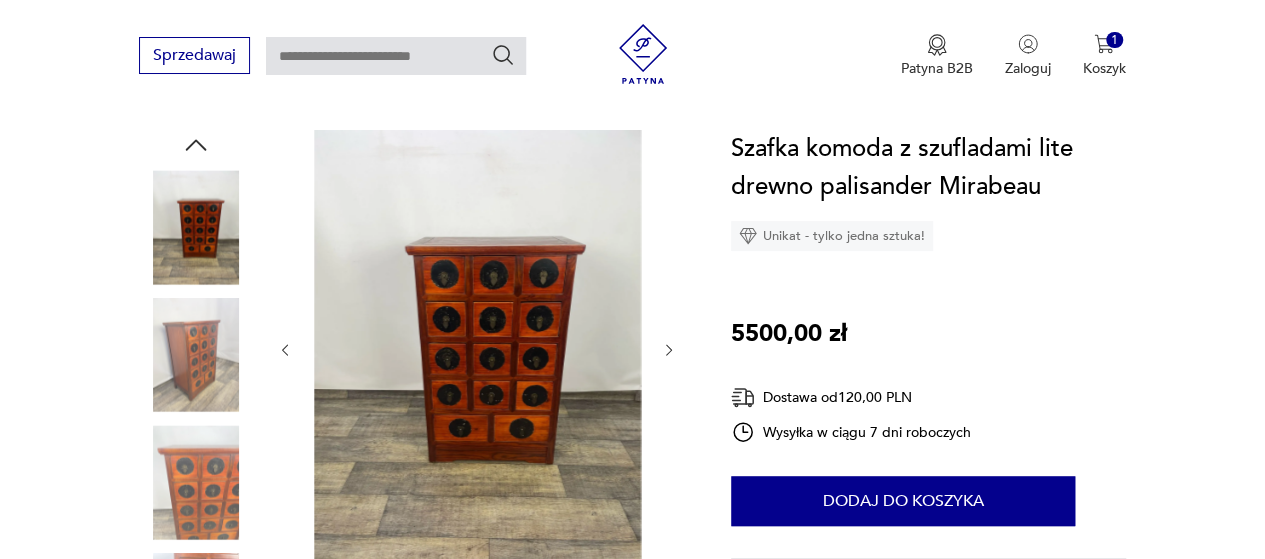 click 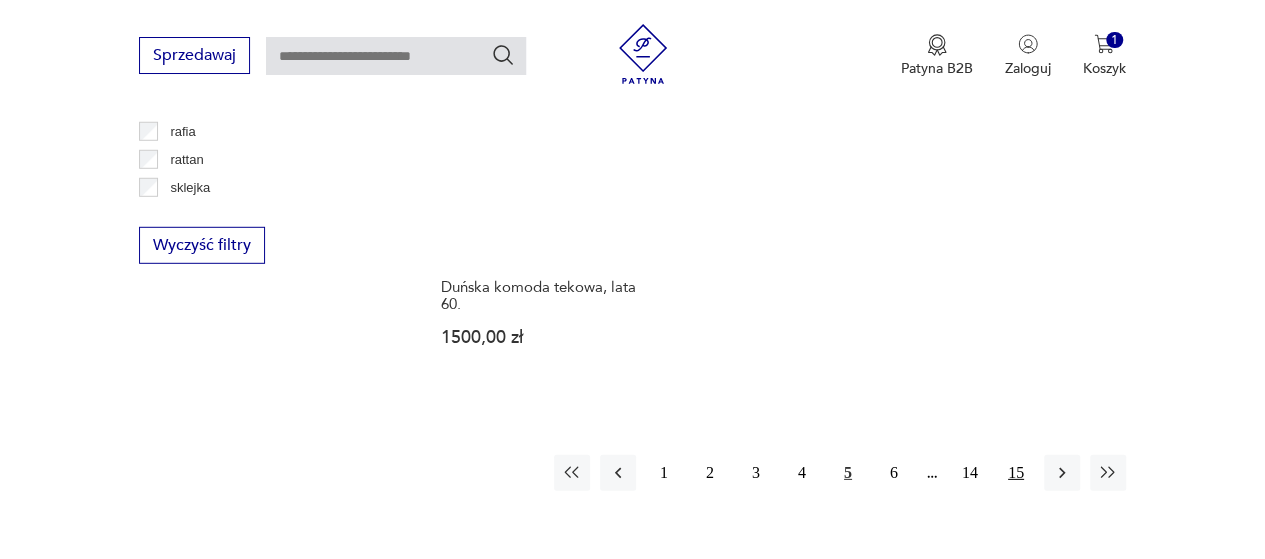 scroll, scrollTop: 2830, scrollLeft: 0, axis: vertical 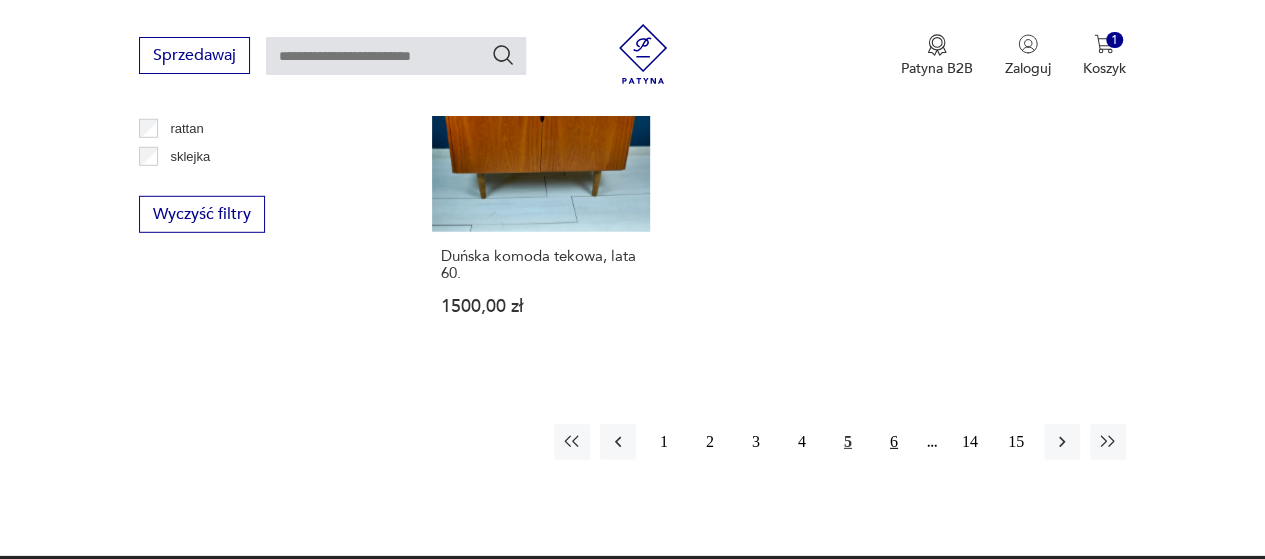 click on "6" at bounding box center [894, 442] 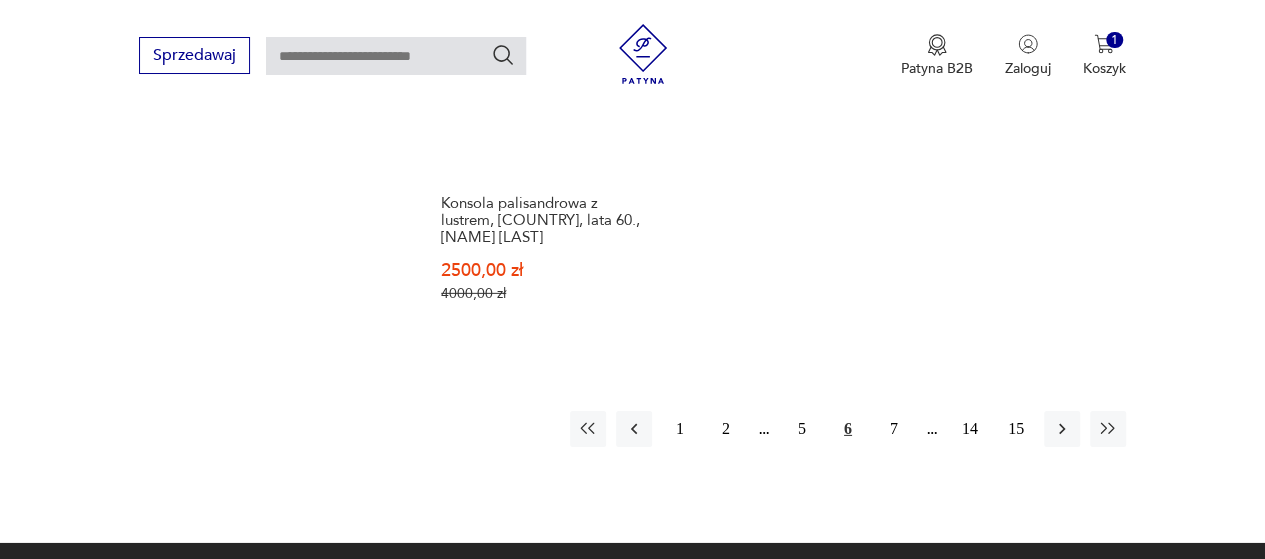 scroll, scrollTop: 3030, scrollLeft: 0, axis: vertical 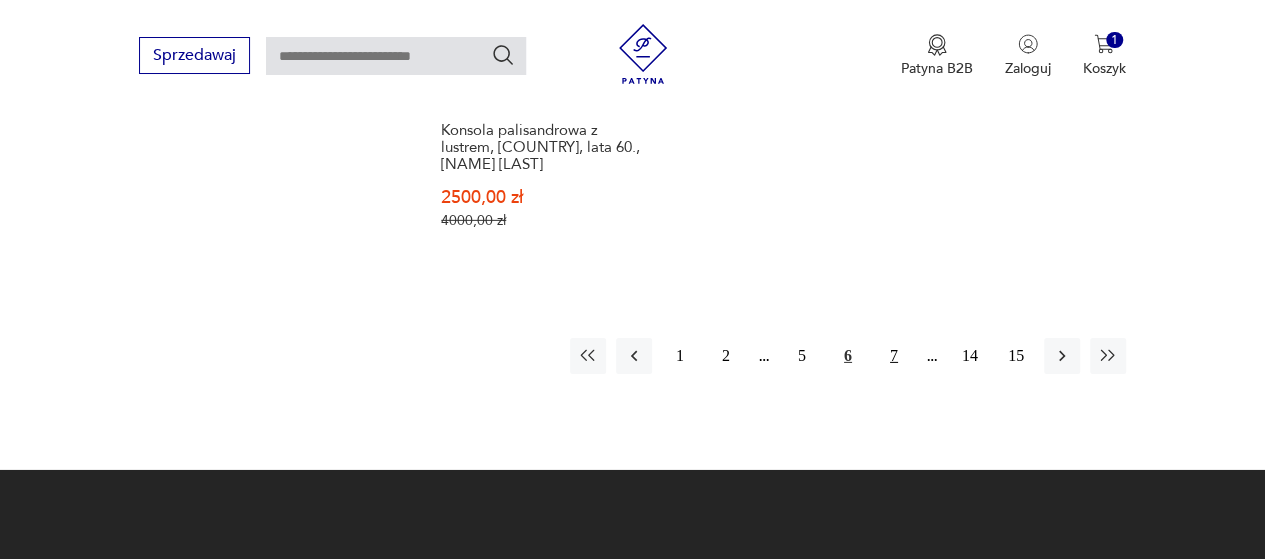 click on "7" at bounding box center (894, 356) 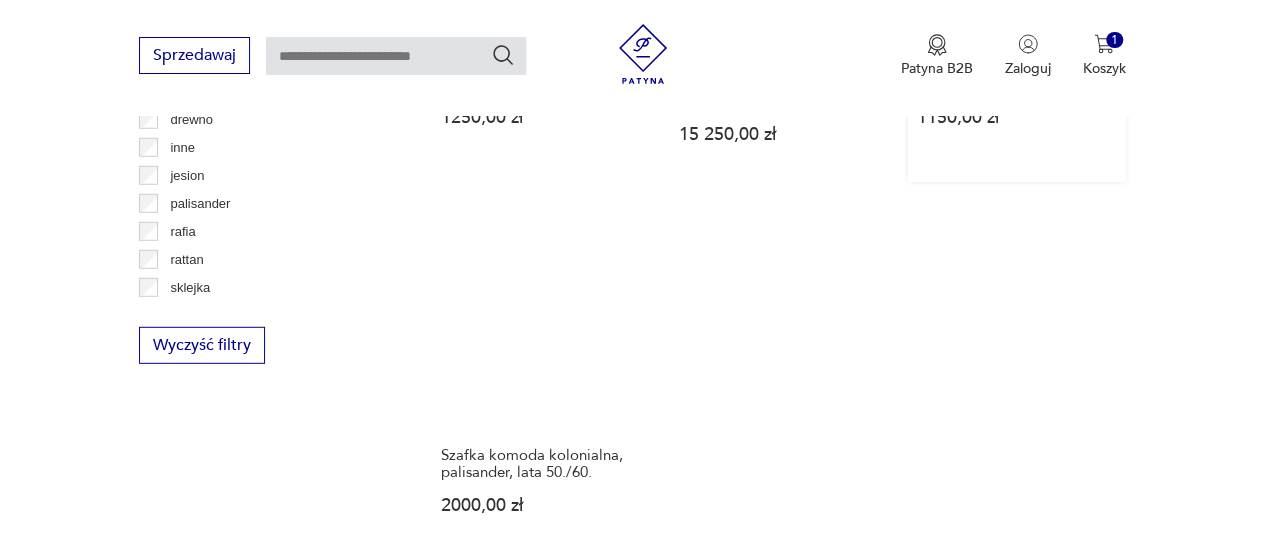 scroll, scrollTop: 2730, scrollLeft: 0, axis: vertical 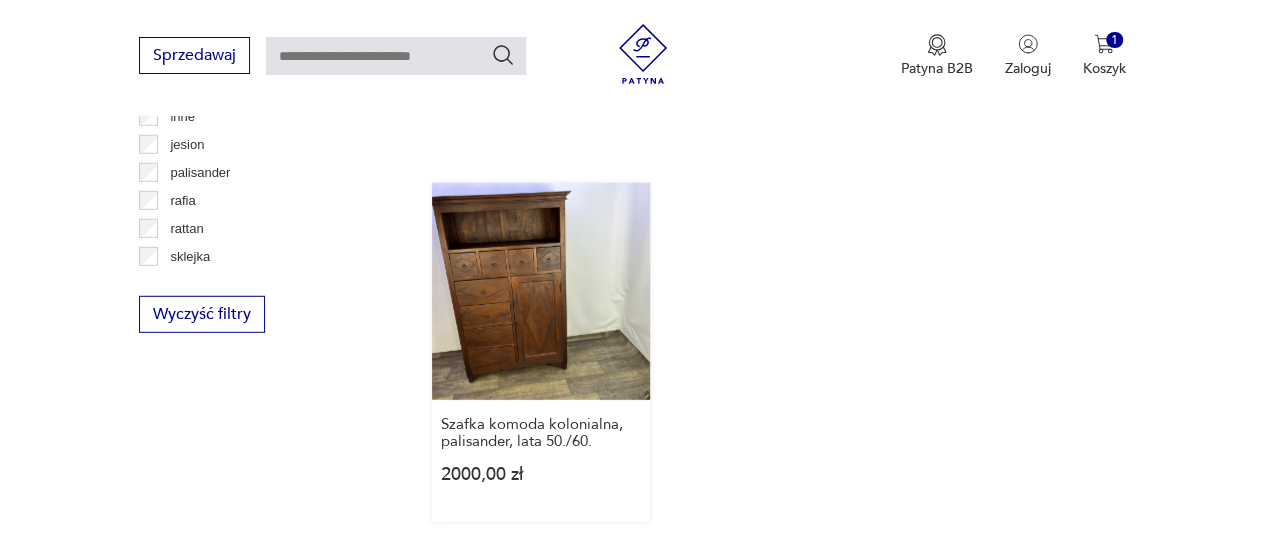 click on "Szafka komoda kolonialna, palisander, lata 50./60. 2000,00 zł" at bounding box center [541, 353] 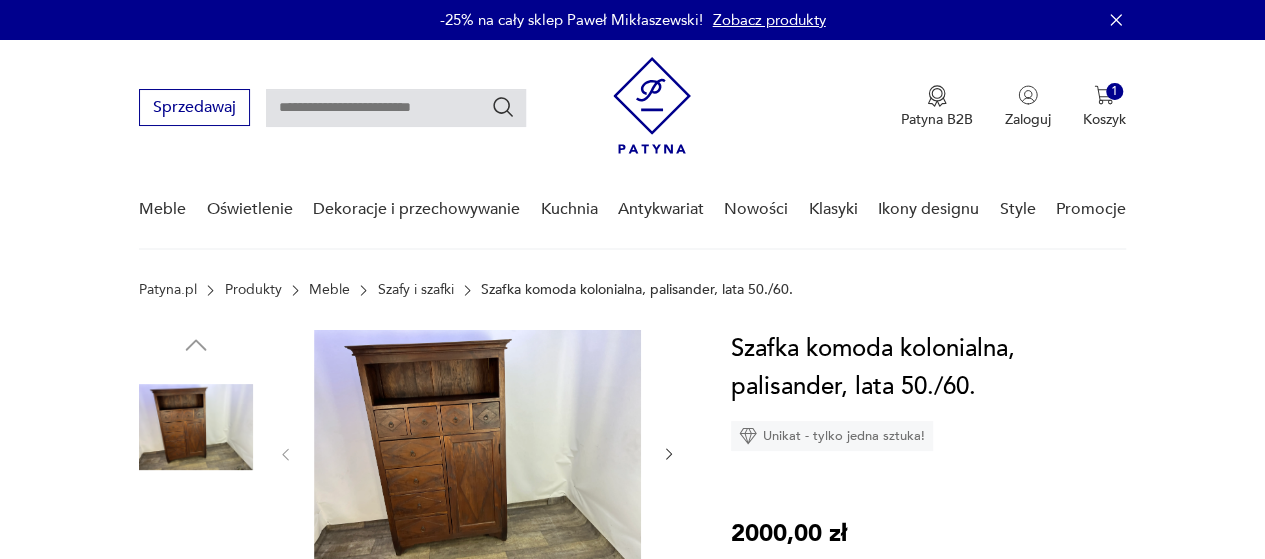 scroll, scrollTop: 100, scrollLeft: 0, axis: vertical 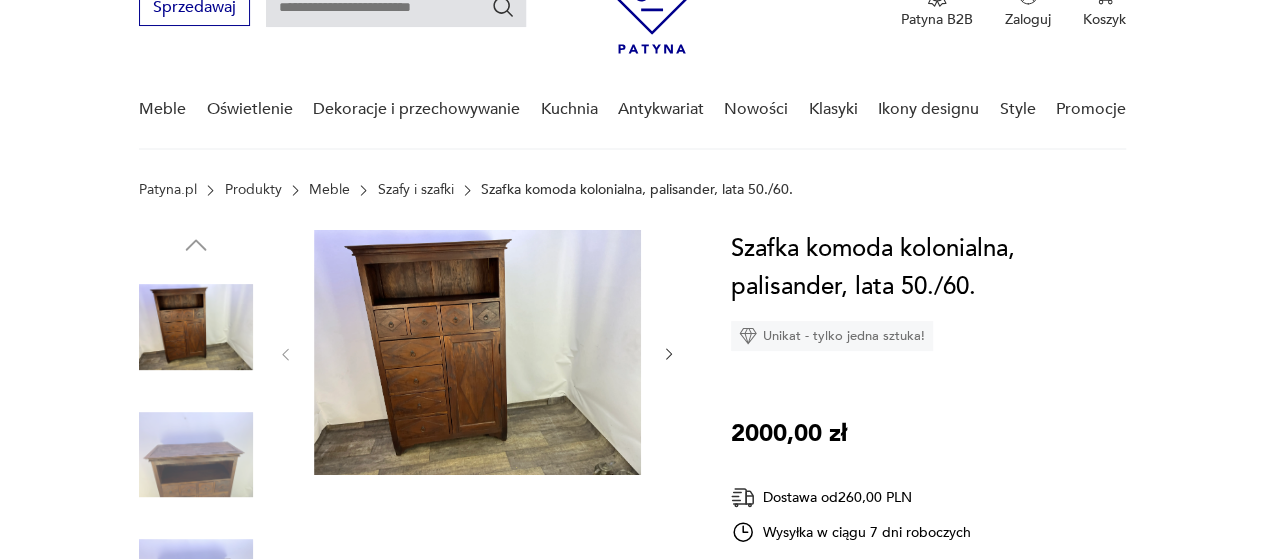 click 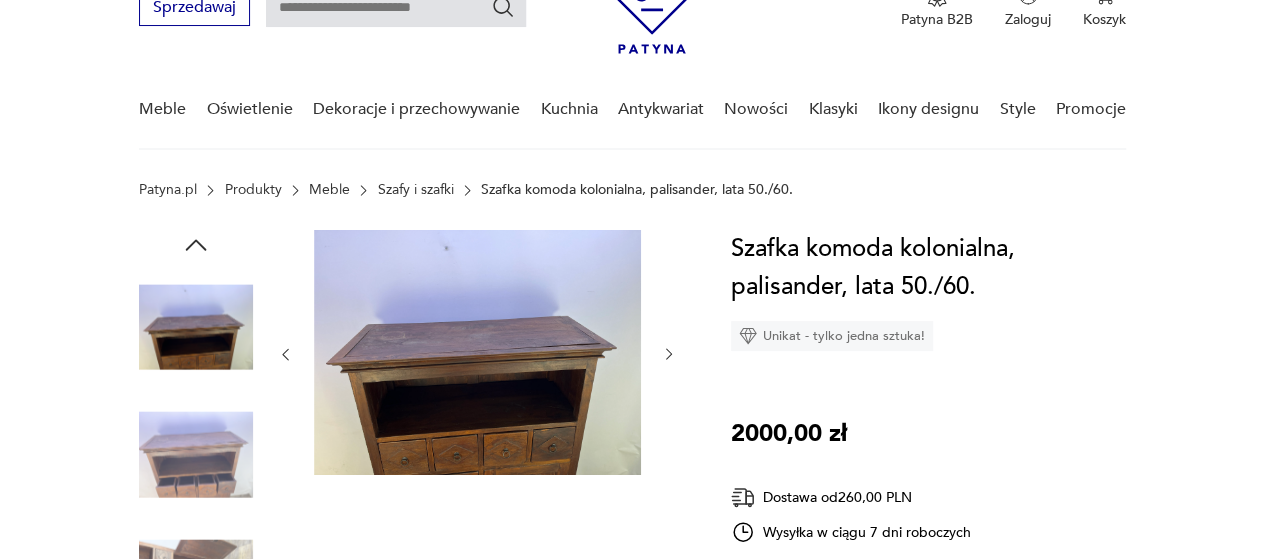 click 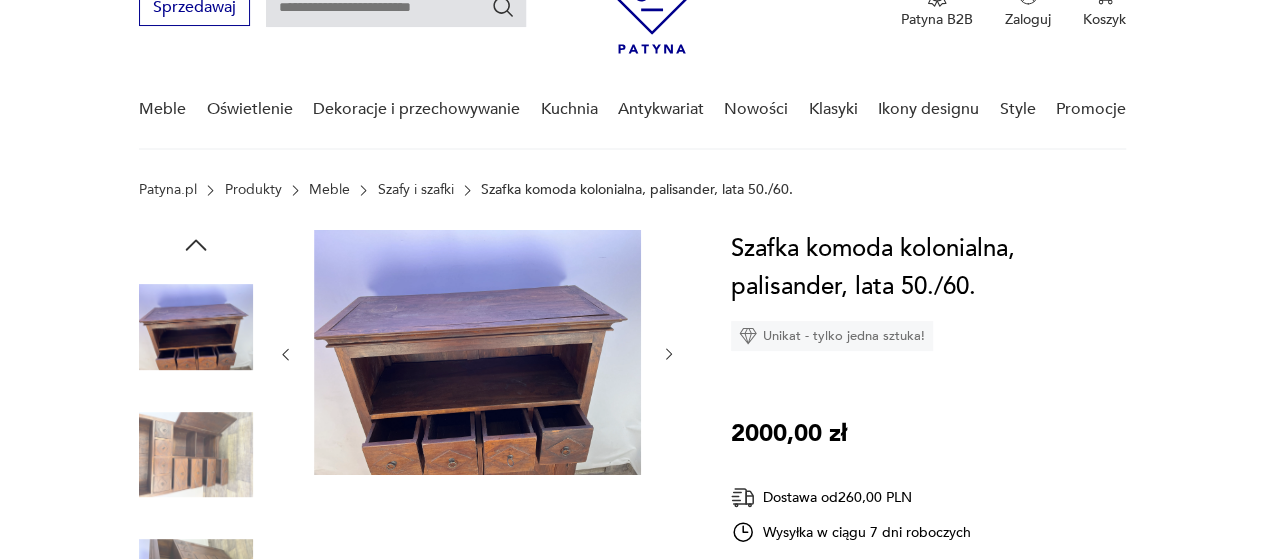 click 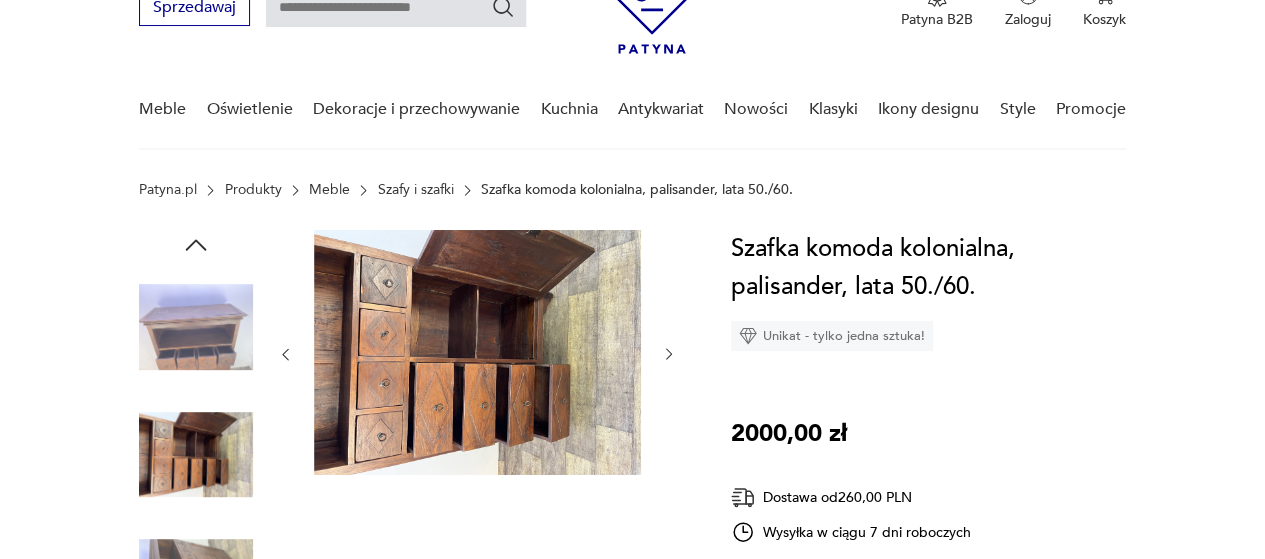 click 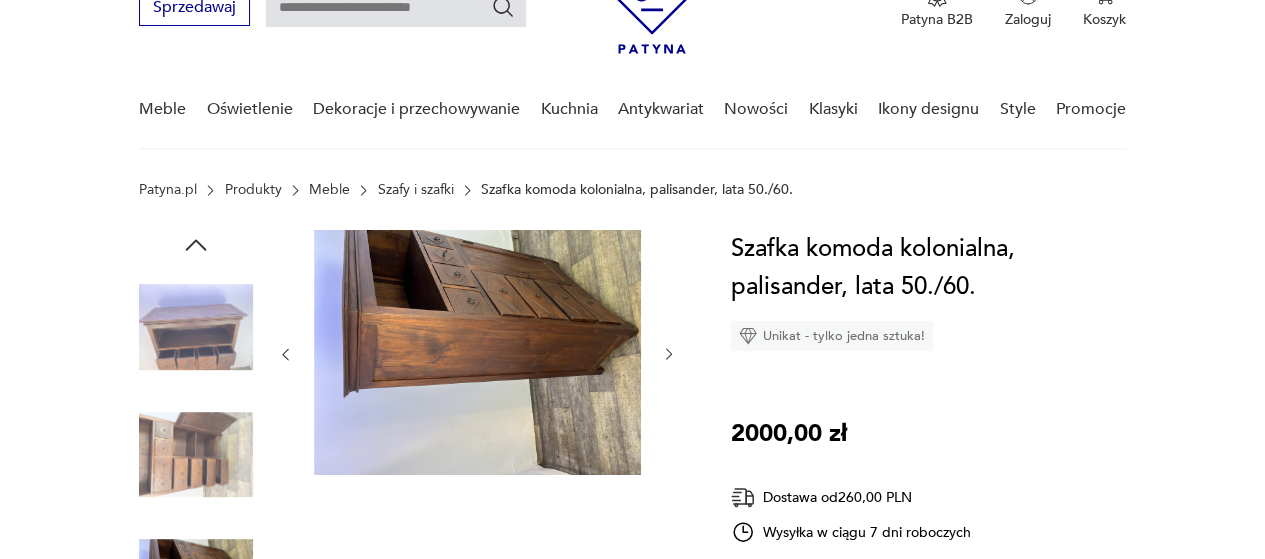 click 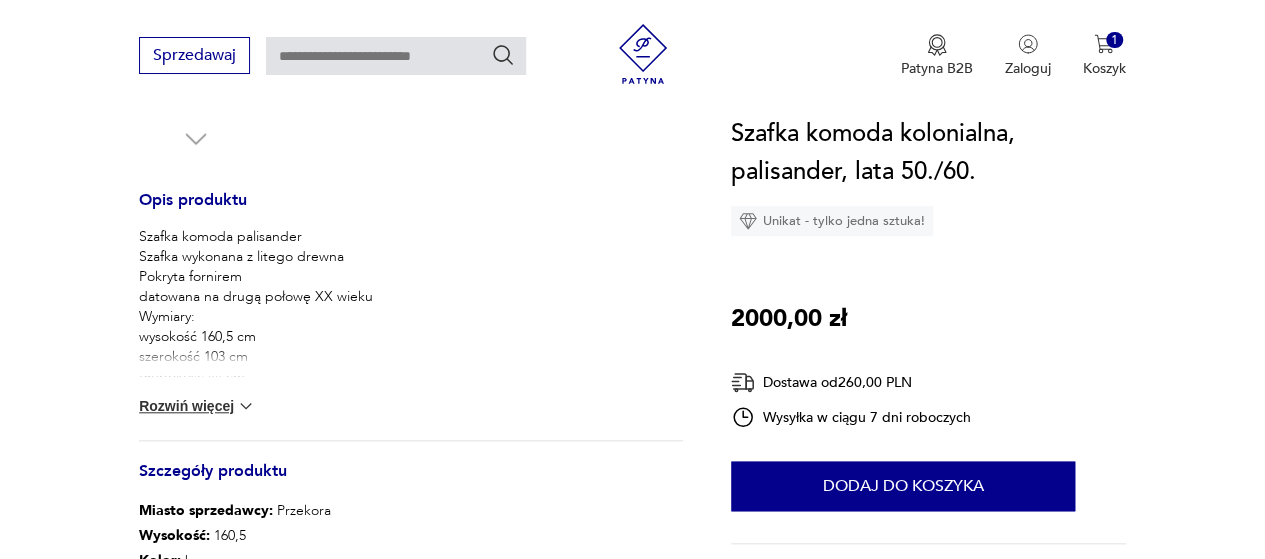 scroll, scrollTop: 800, scrollLeft: 0, axis: vertical 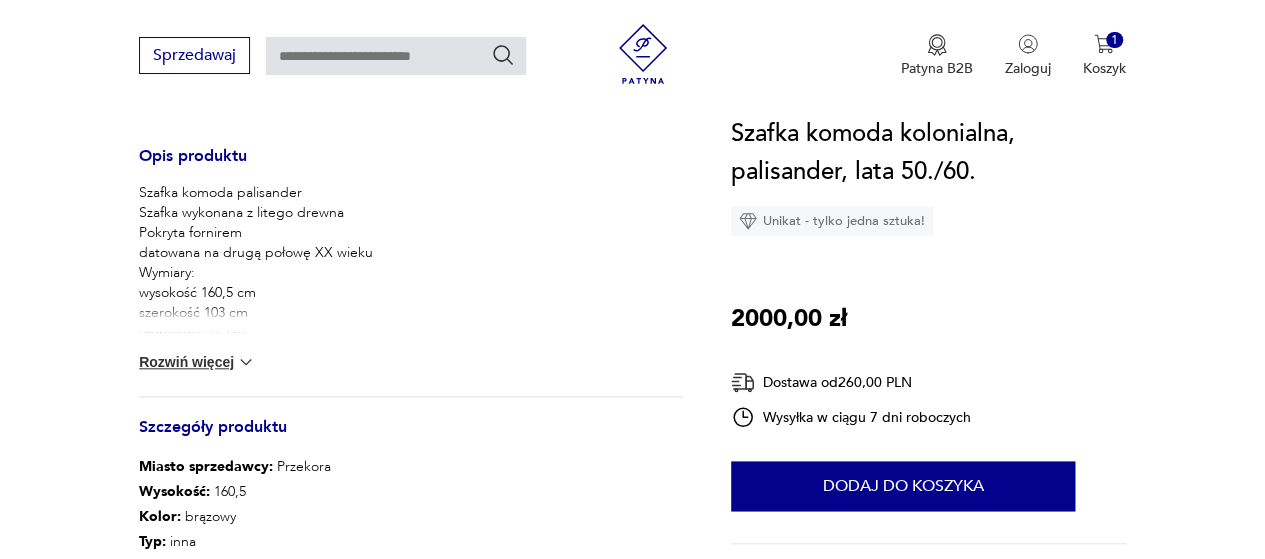 click at bounding box center [246, 362] 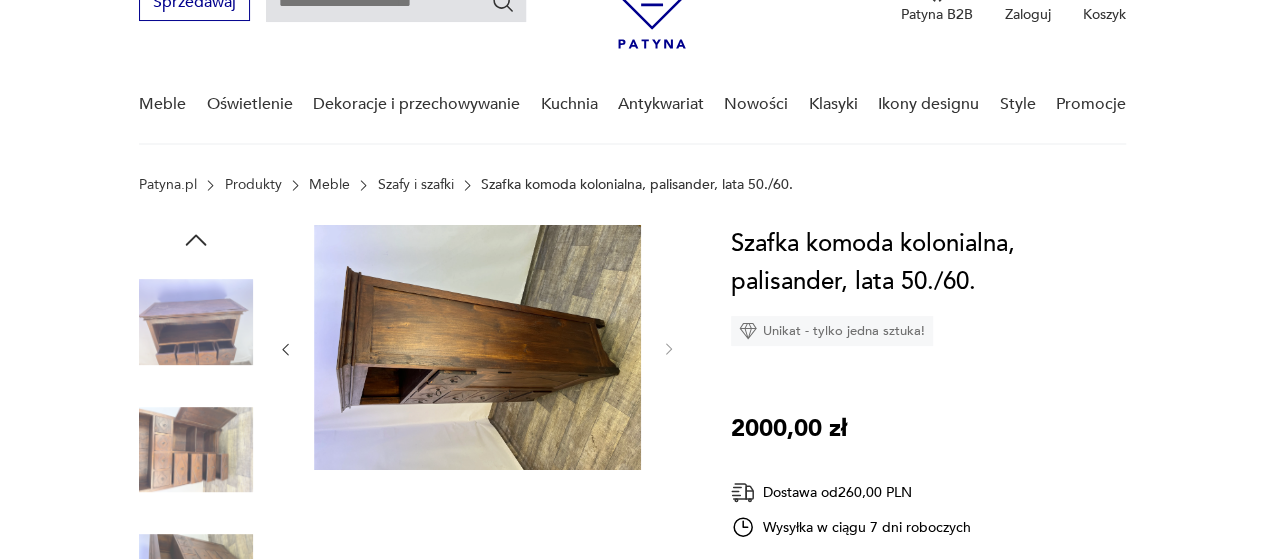 scroll, scrollTop: 100, scrollLeft: 0, axis: vertical 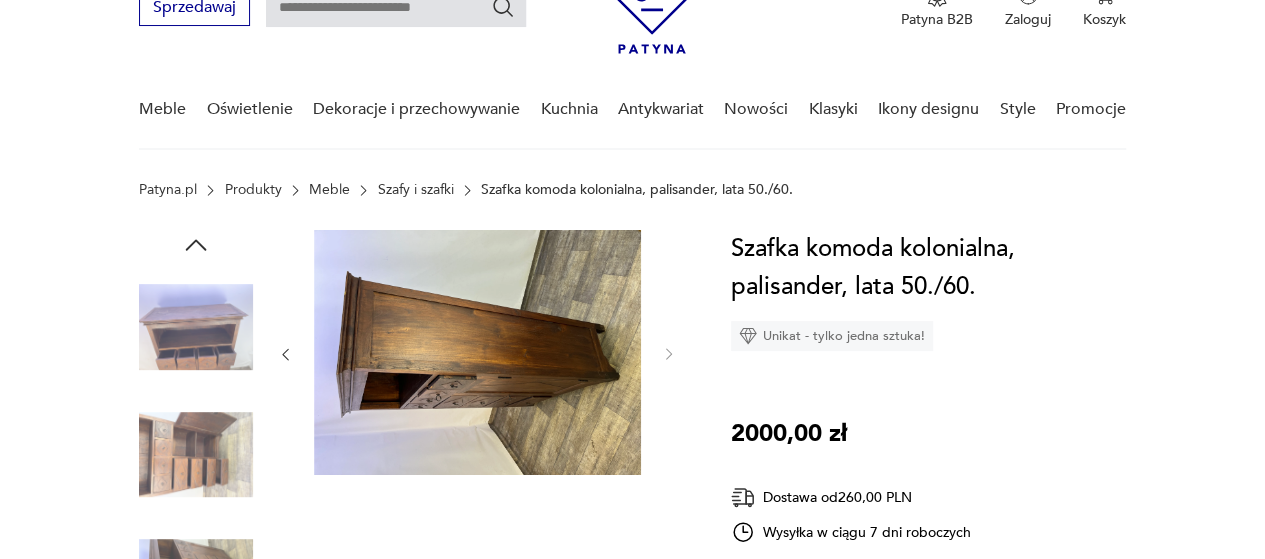 click at bounding box center [196, 455] 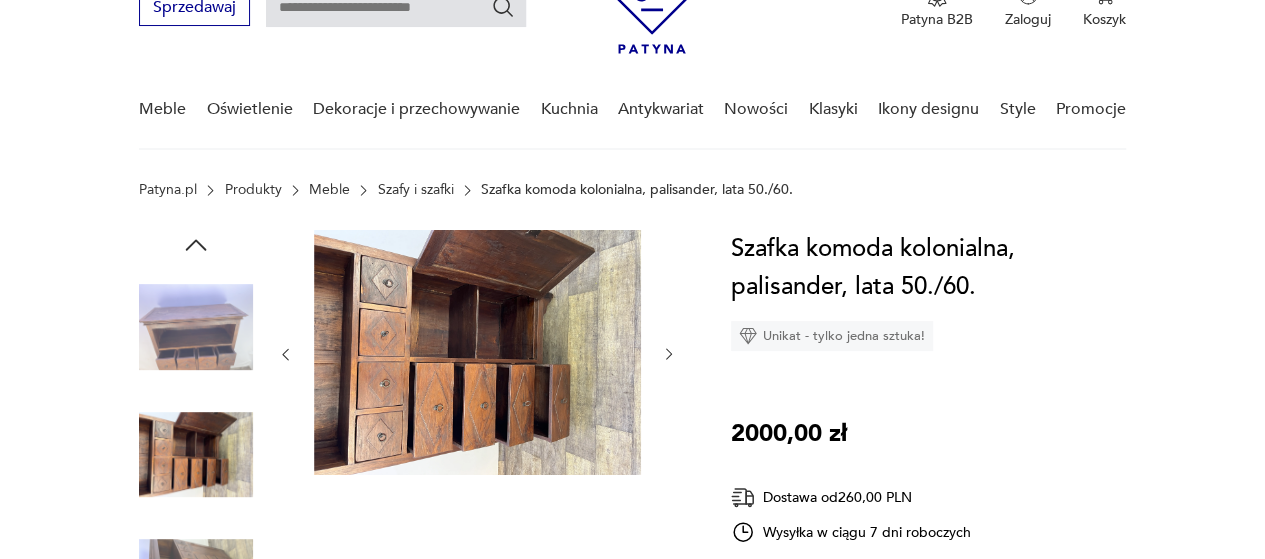 click at bounding box center [196, 327] 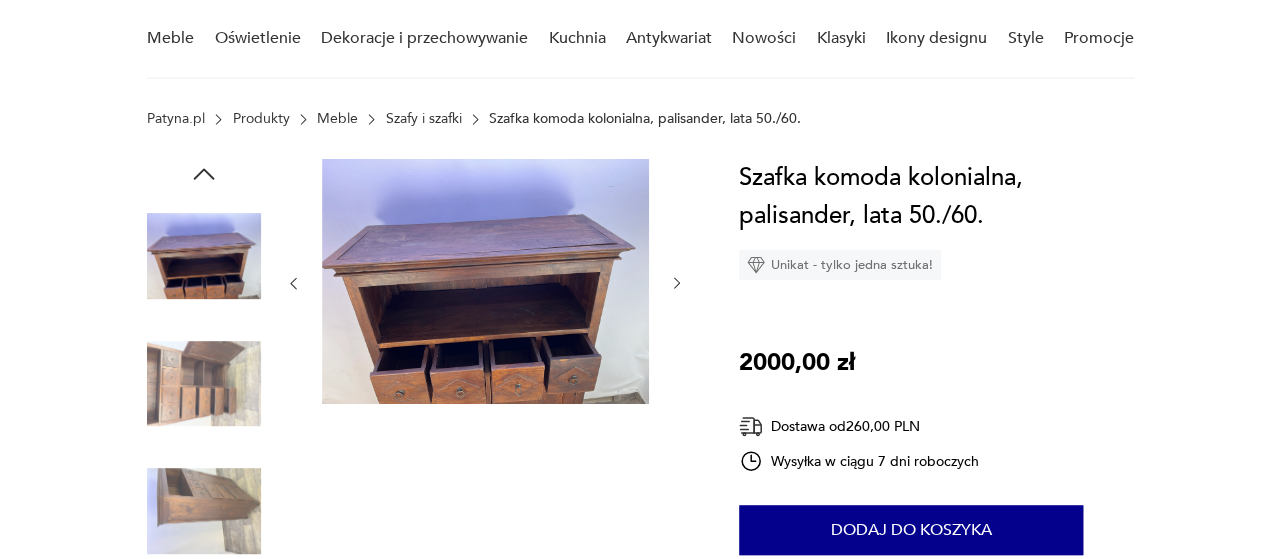 scroll, scrollTop: 100, scrollLeft: 0, axis: vertical 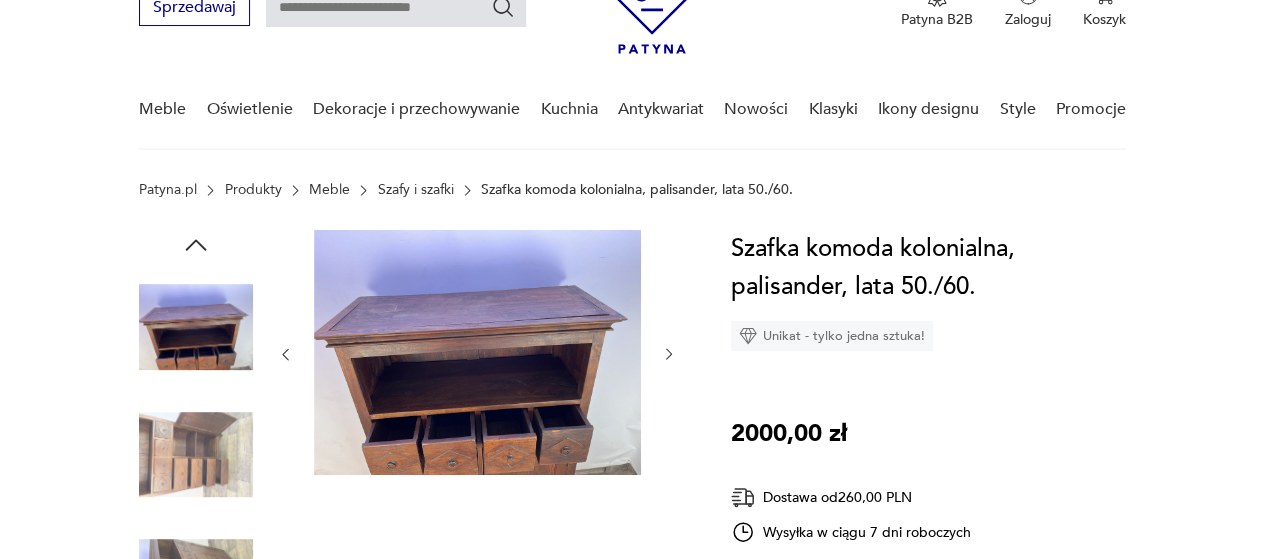 click 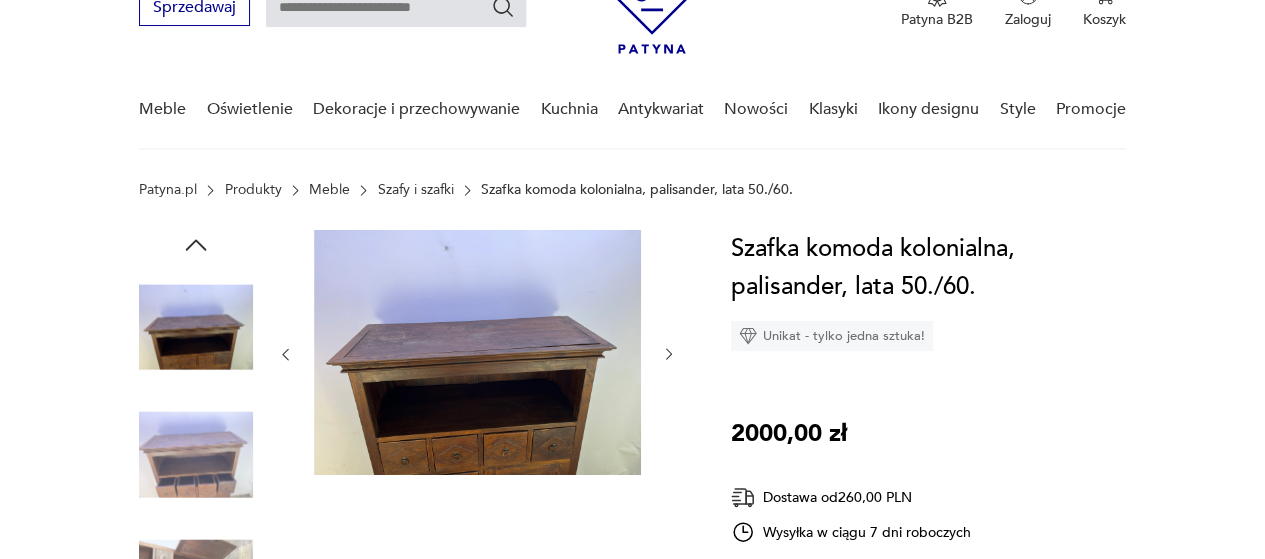 click at bounding box center (196, 455) 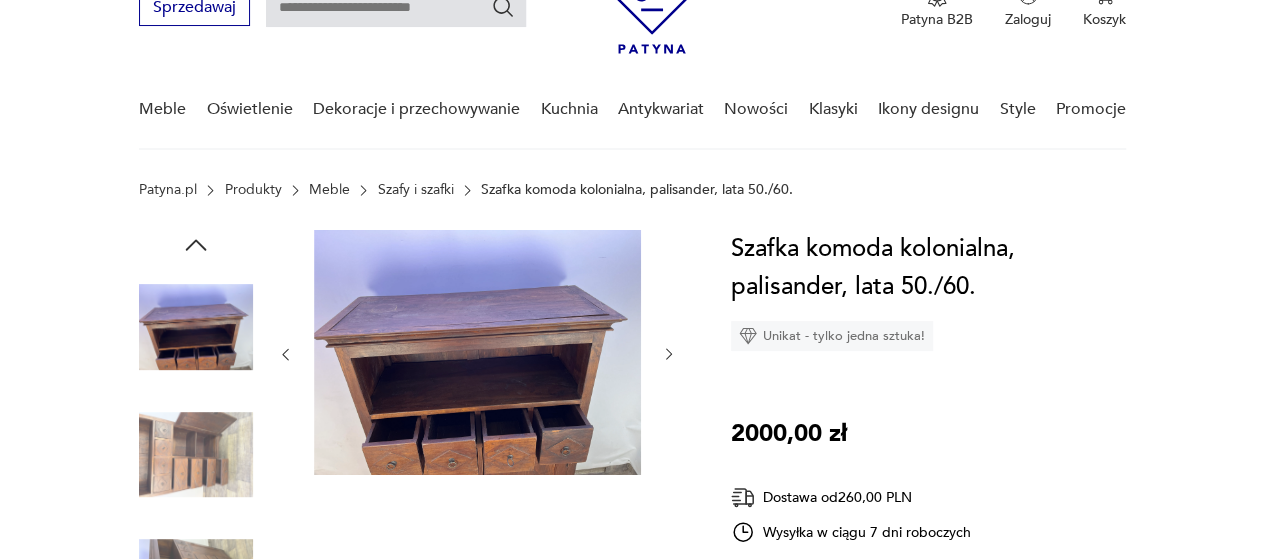 click on "Patyna.pl Produkty Meble Szafy i szafki Szafka komoda kolonialna, palisander, lata 50./60." at bounding box center [632, 206] 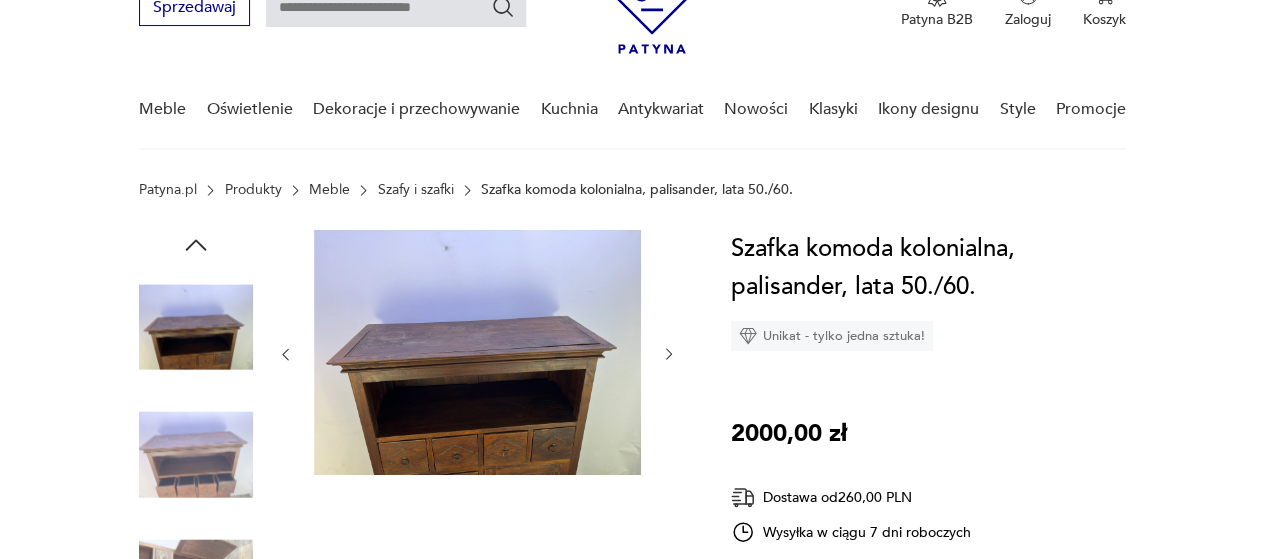 click 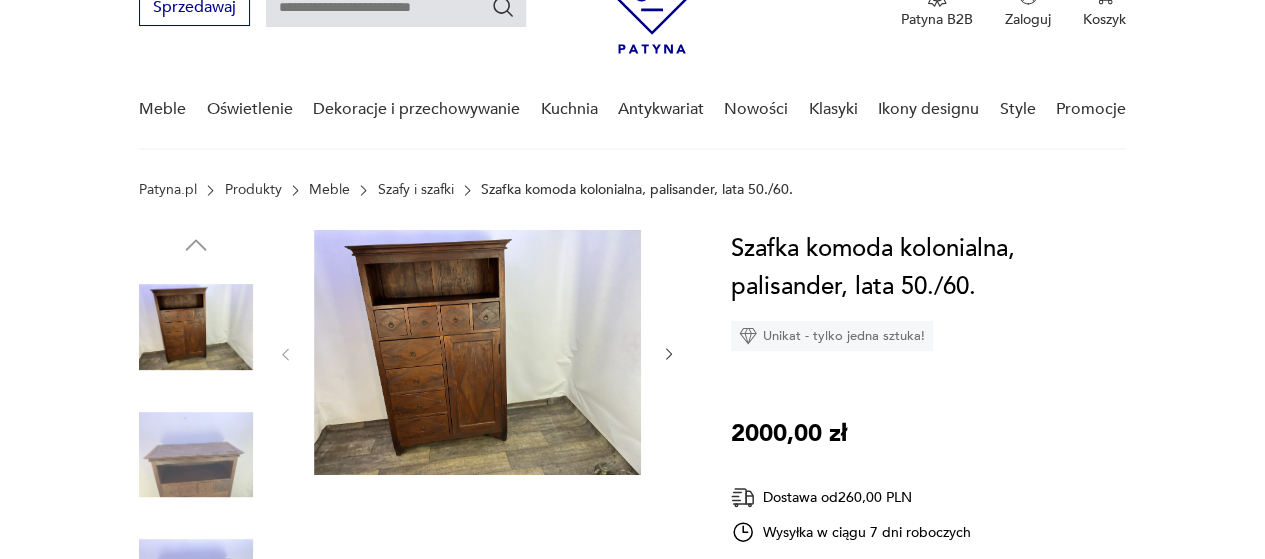 click at bounding box center [477, 352] 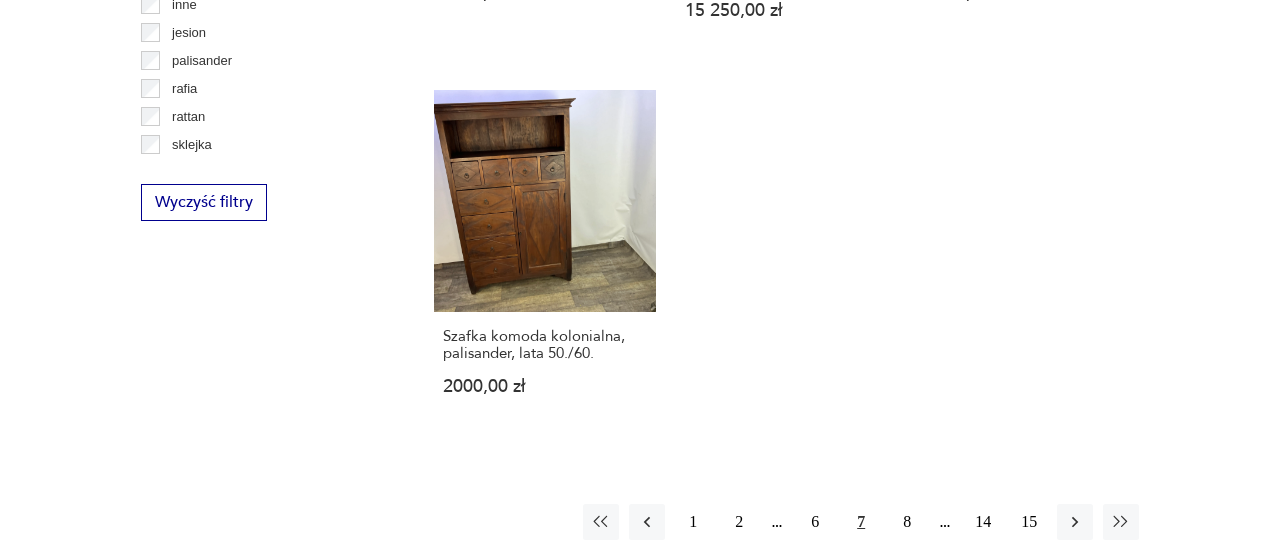 scroll, scrollTop: 2903, scrollLeft: 0, axis: vertical 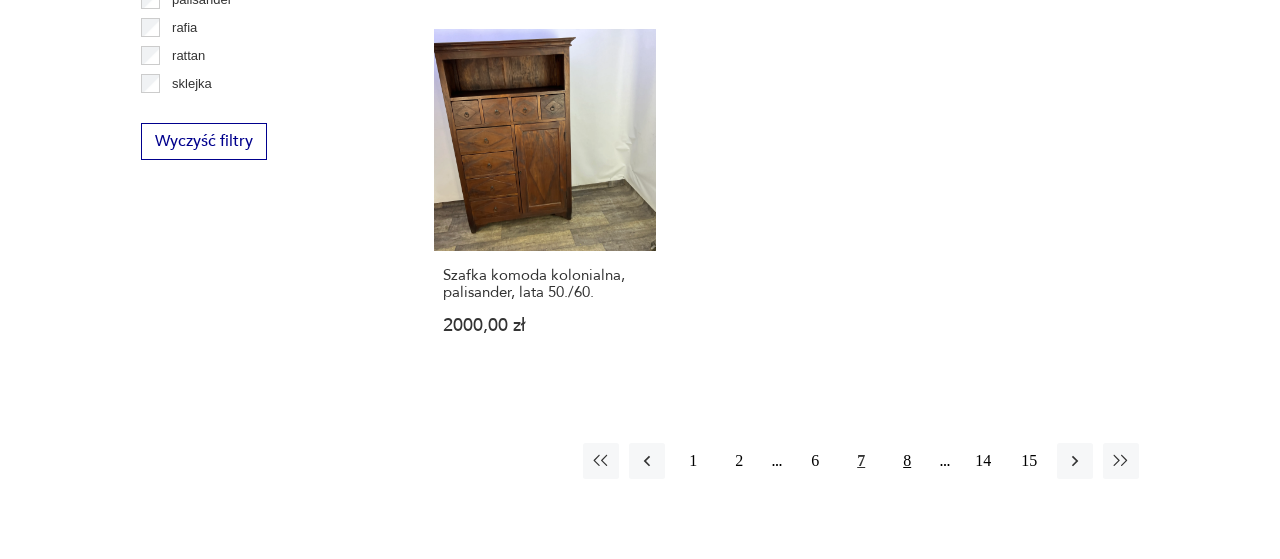 click on "8" at bounding box center [907, 461] 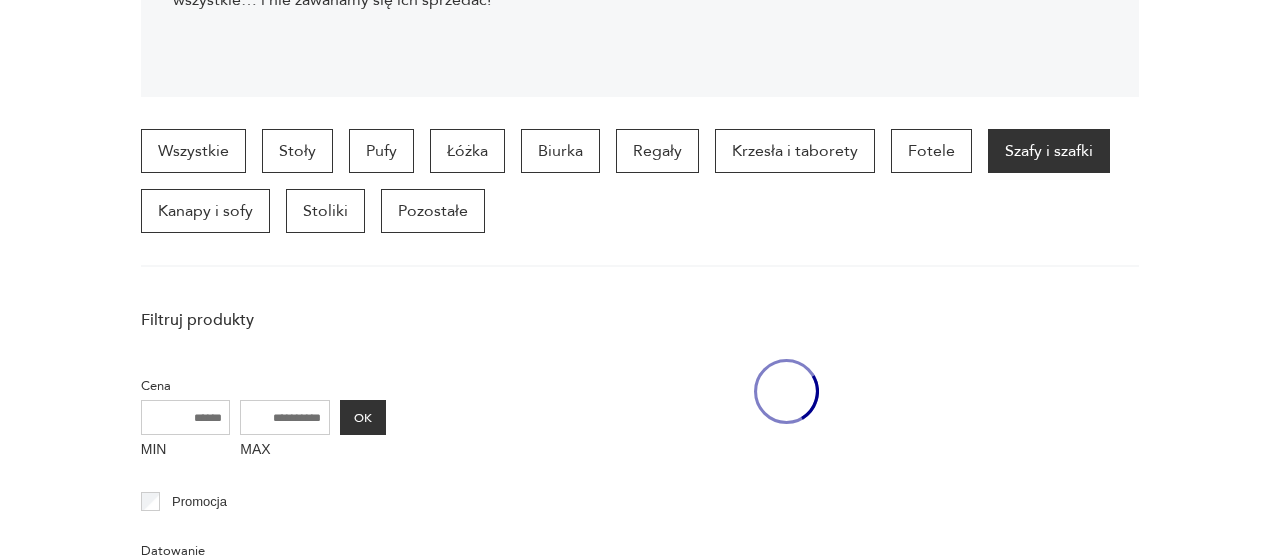 scroll, scrollTop: 530, scrollLeft: 0, axis: vertical 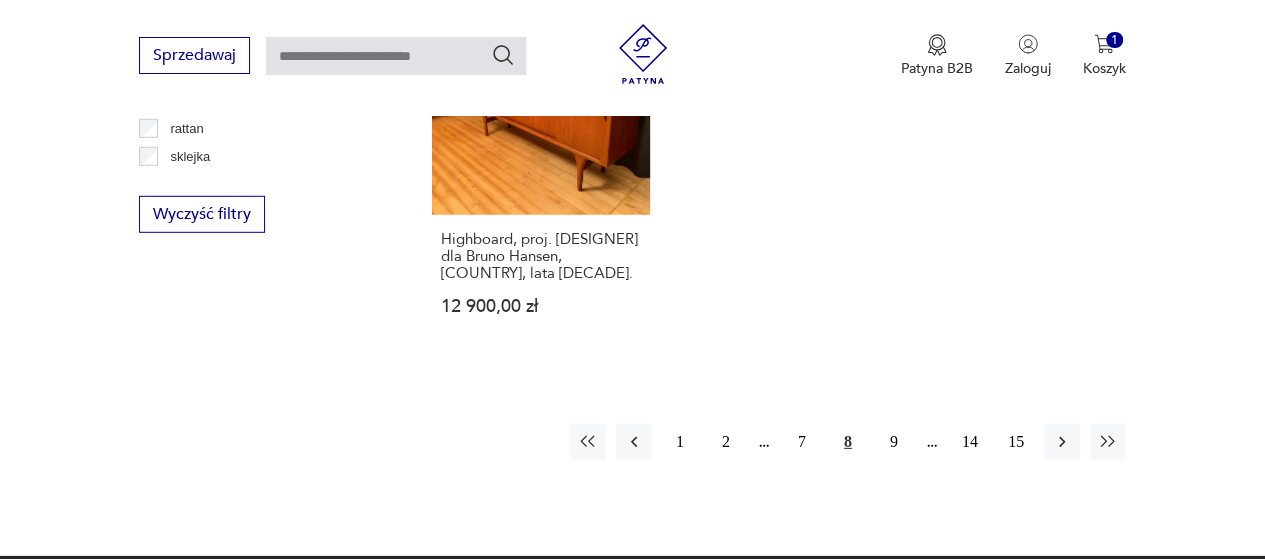drag, startPoint x: 892, startPoint y: 403, endPoint x: 1083, endPoint y: 349, distance: 198.48677 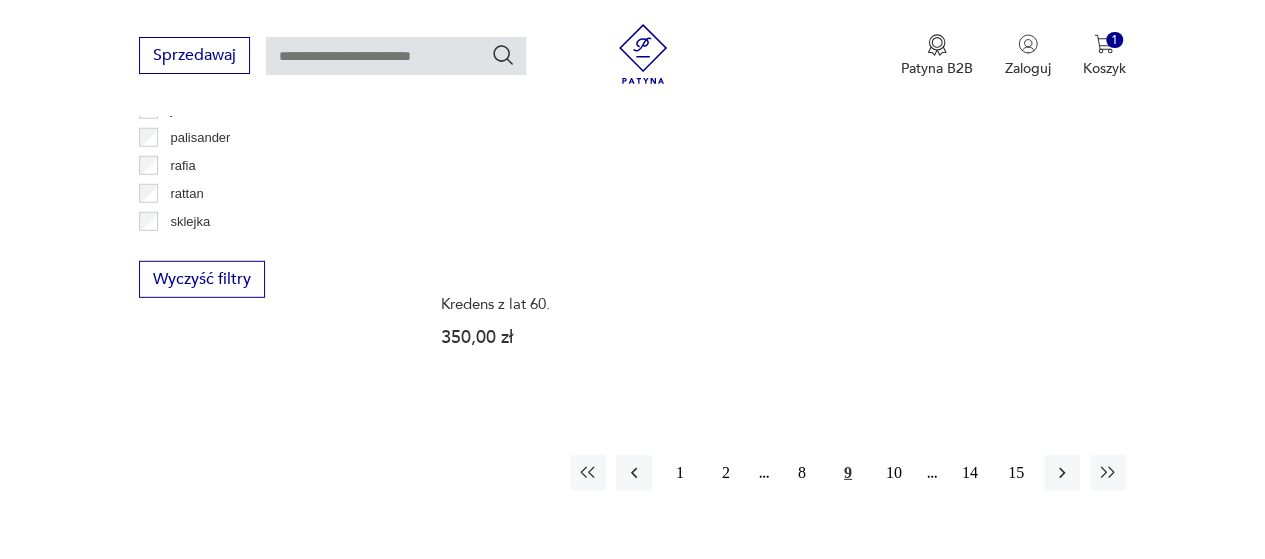 scroll, scrollTop: 2930, scrollLeft: 0, axis: vertical 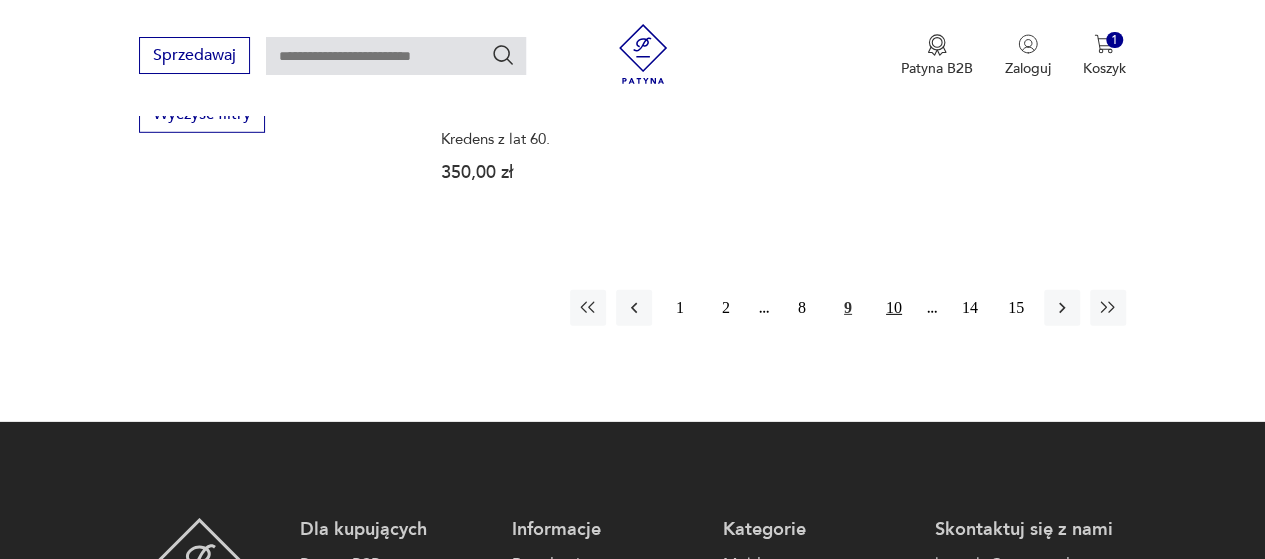 click on "10" at bounding box center [894, 308] 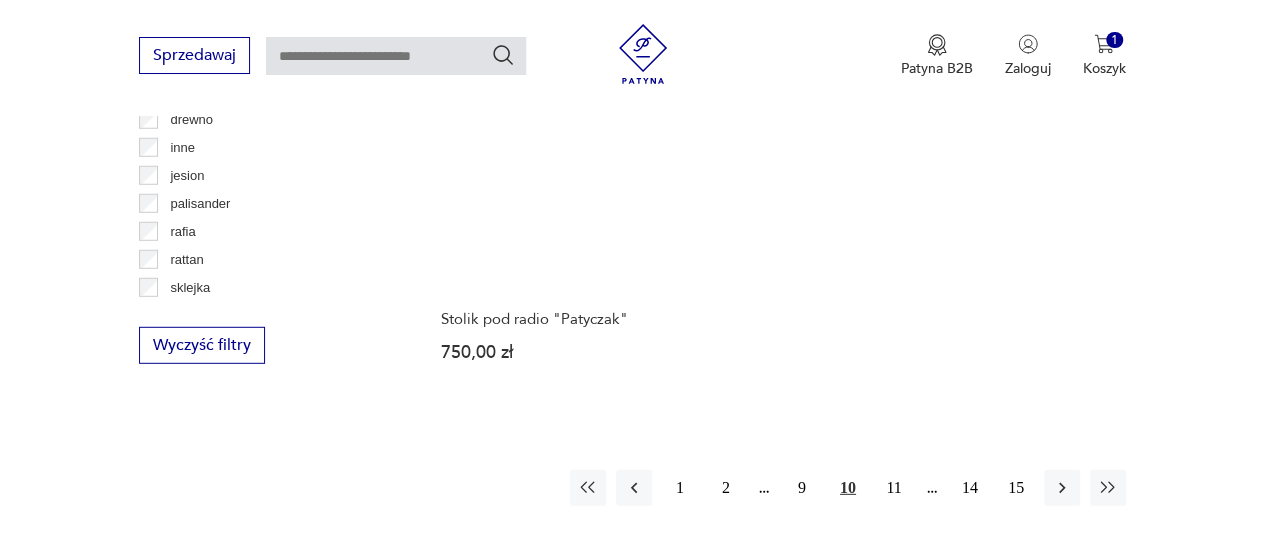 scroll, scrollTop: 2730, scrollLeft: 0, axis: vertical 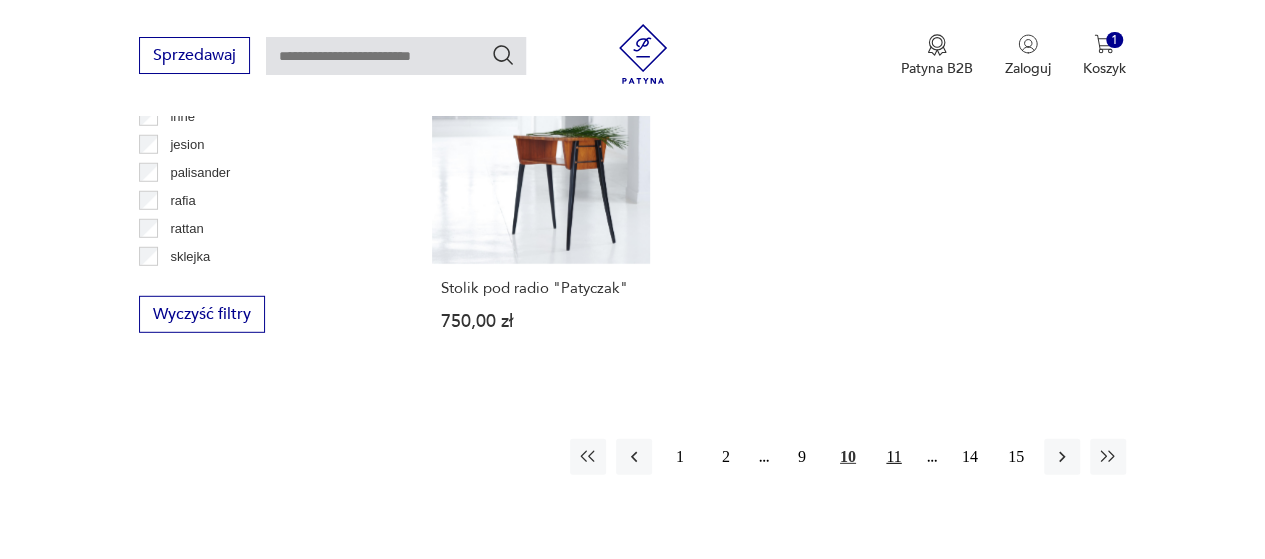 click on "11" at bounding box center (894, 457) 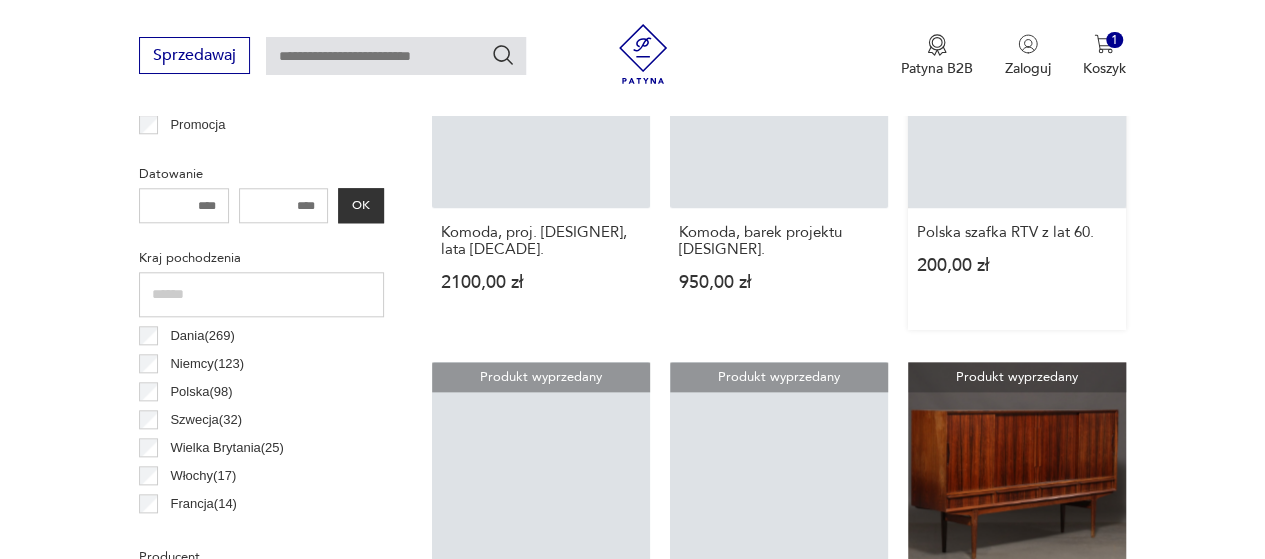 scroll, scrollTop: 1030, scrollLeft: 0, axis: vertical 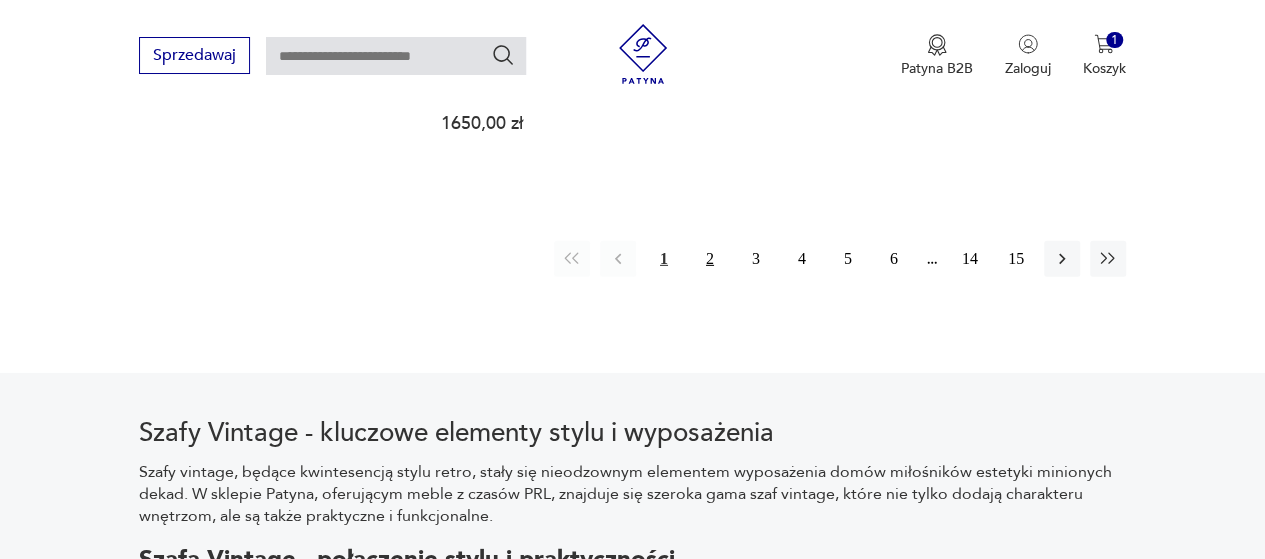 click on "2" at bounding box center [710, 259] 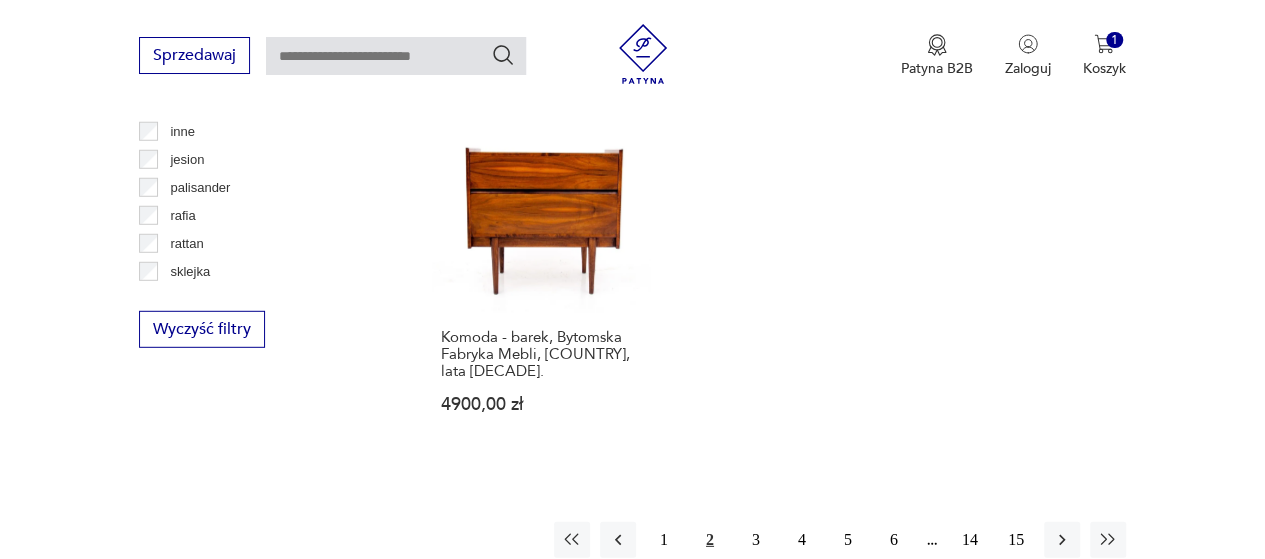 scroll, scrollTop: 2730, scrollLeft: 0, axis: vertical 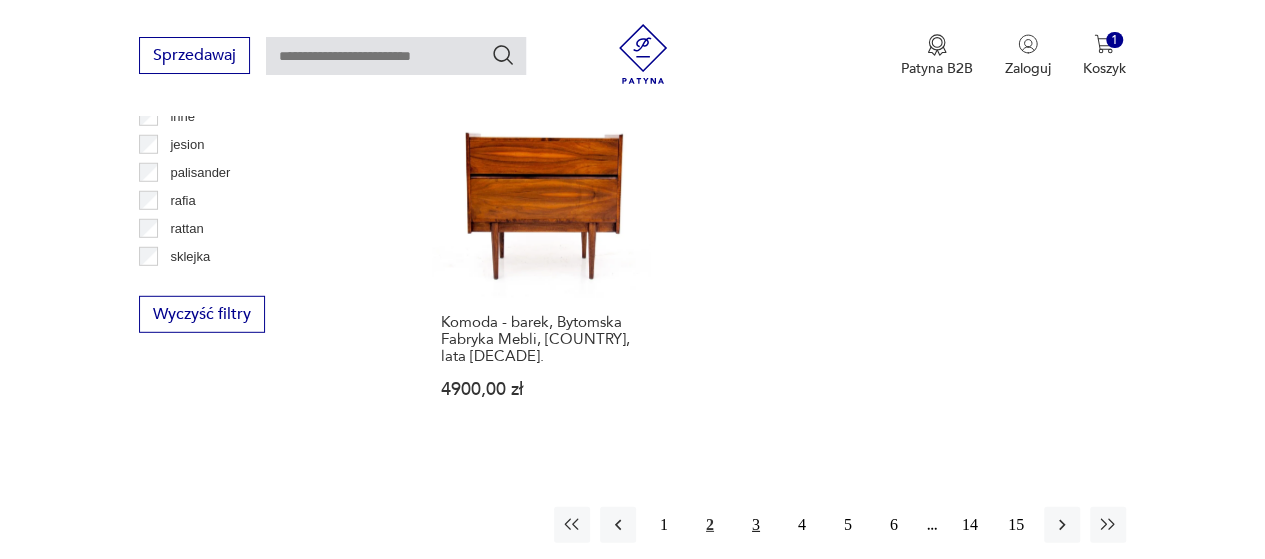 click on "3" at bounding box center [756, 525] 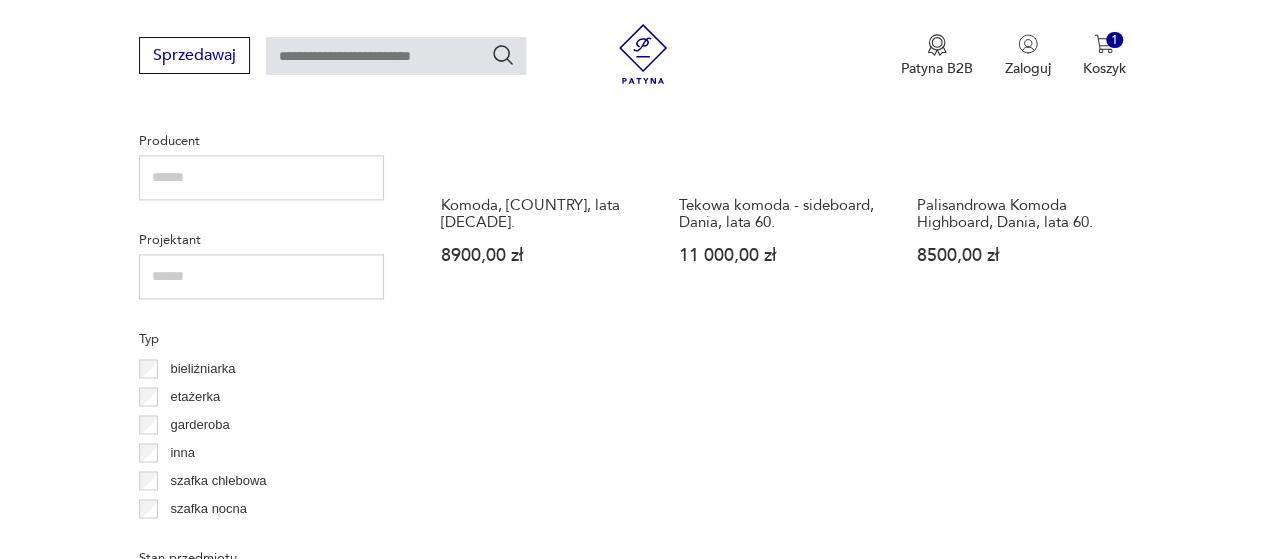 scroll, scrollTop: 1330, scrollLeft: 0, axis: vertical 